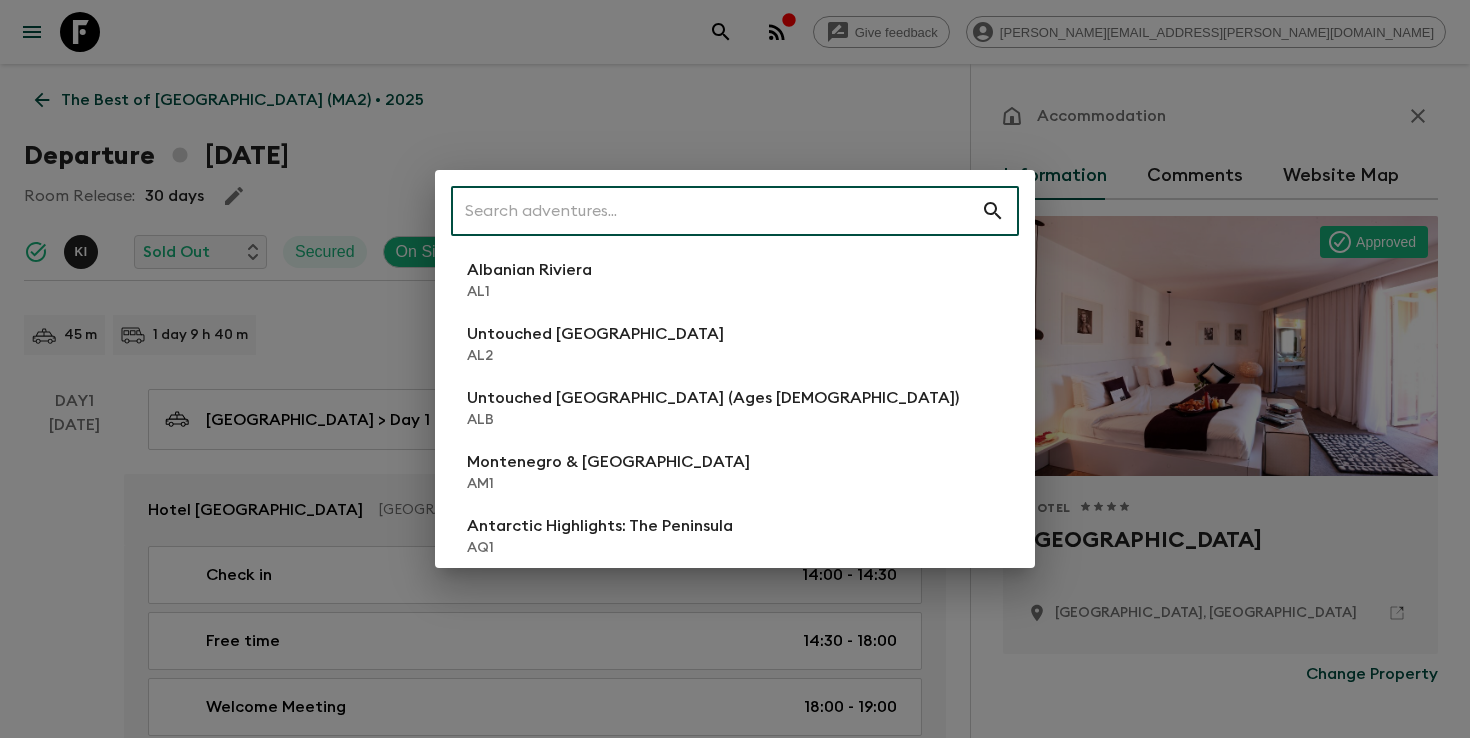 scroll, scrollTop: 6014, scrollLeft: 0, axis: vertical 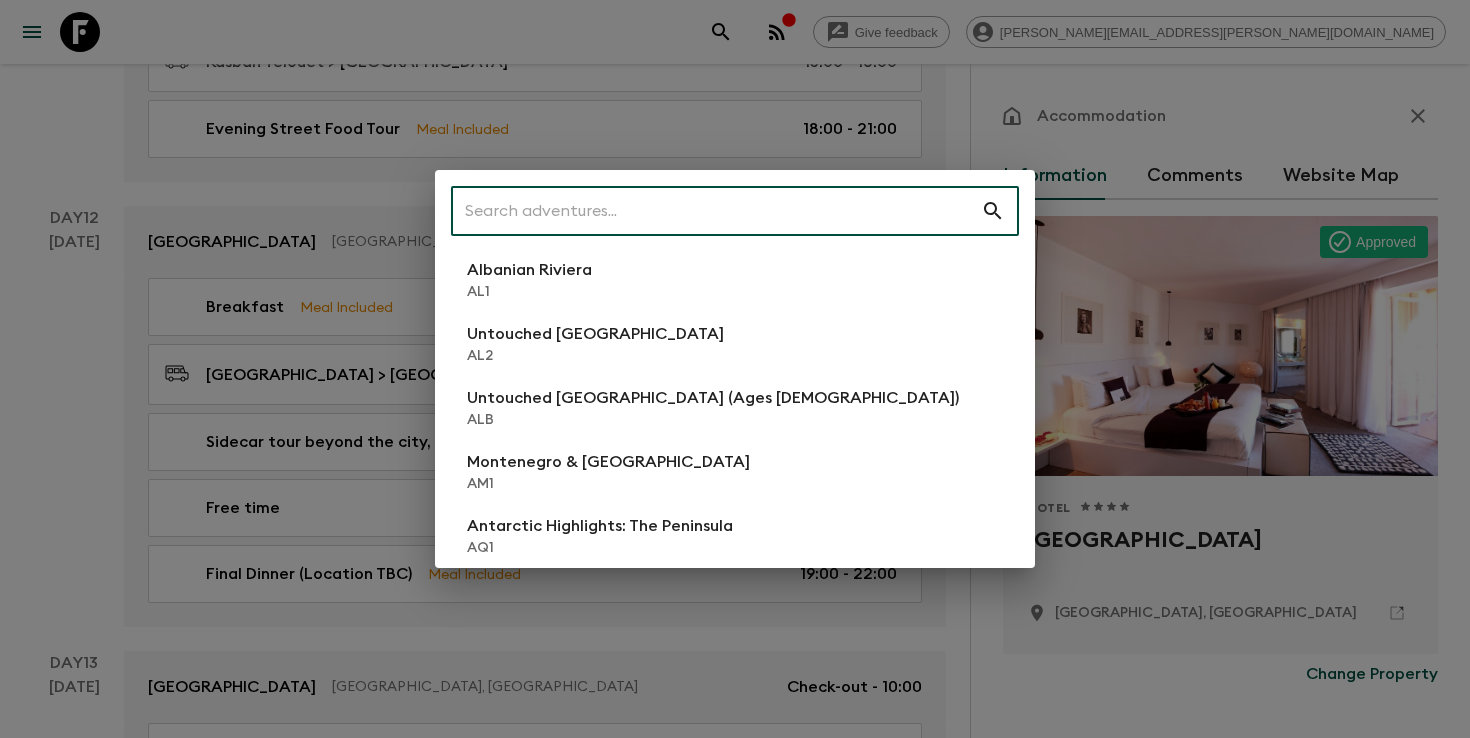 click at bounding box center [716, 211] 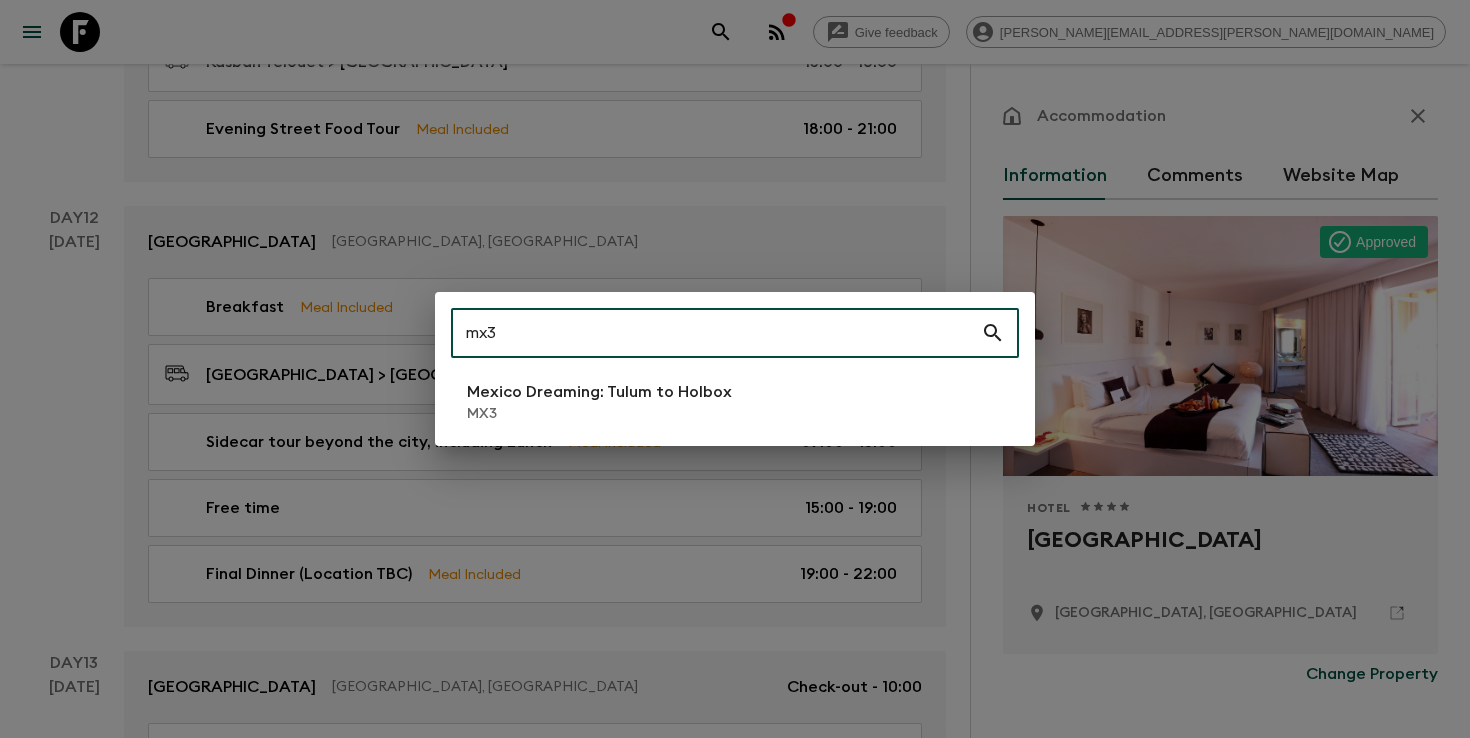 type on "mx3" 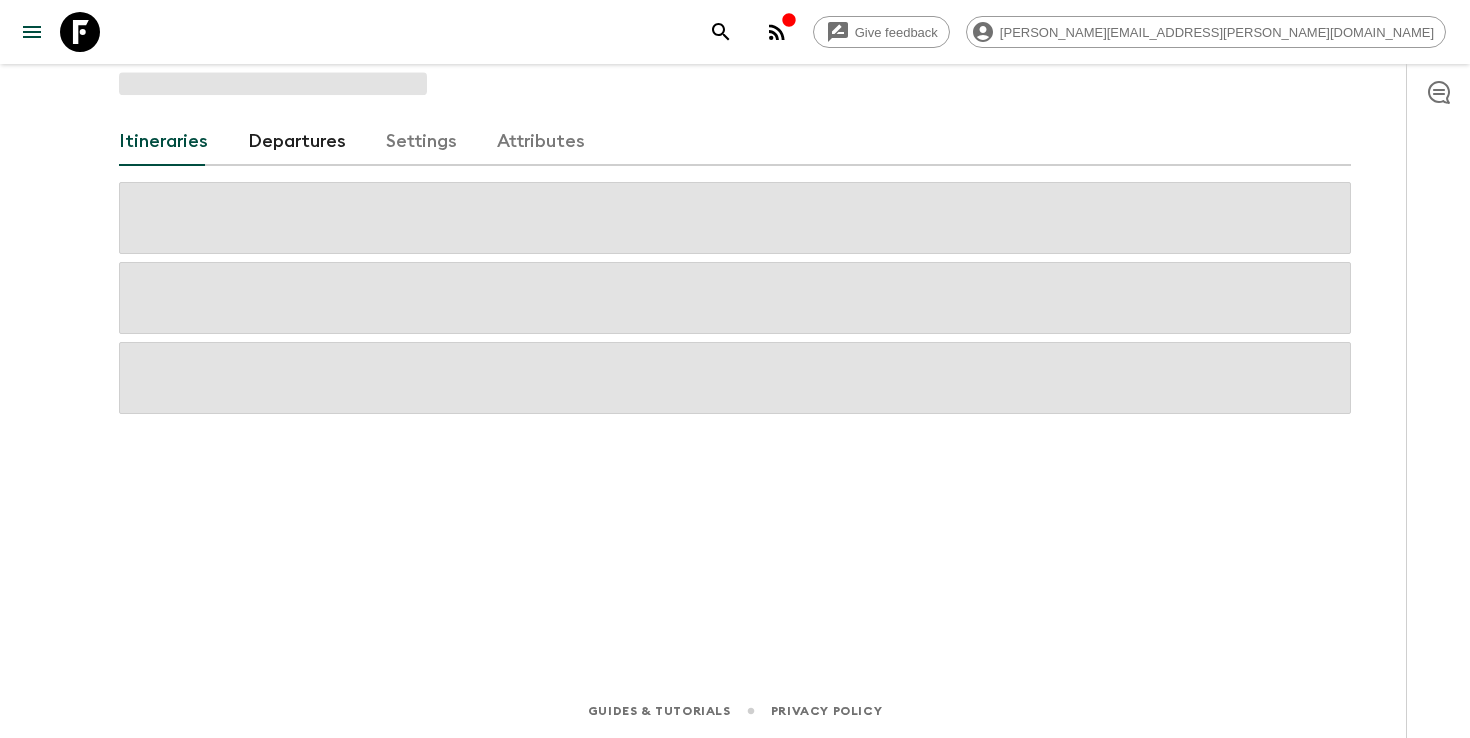 scroll, scrollTop: 0, scrollLeft: 0, axis: both 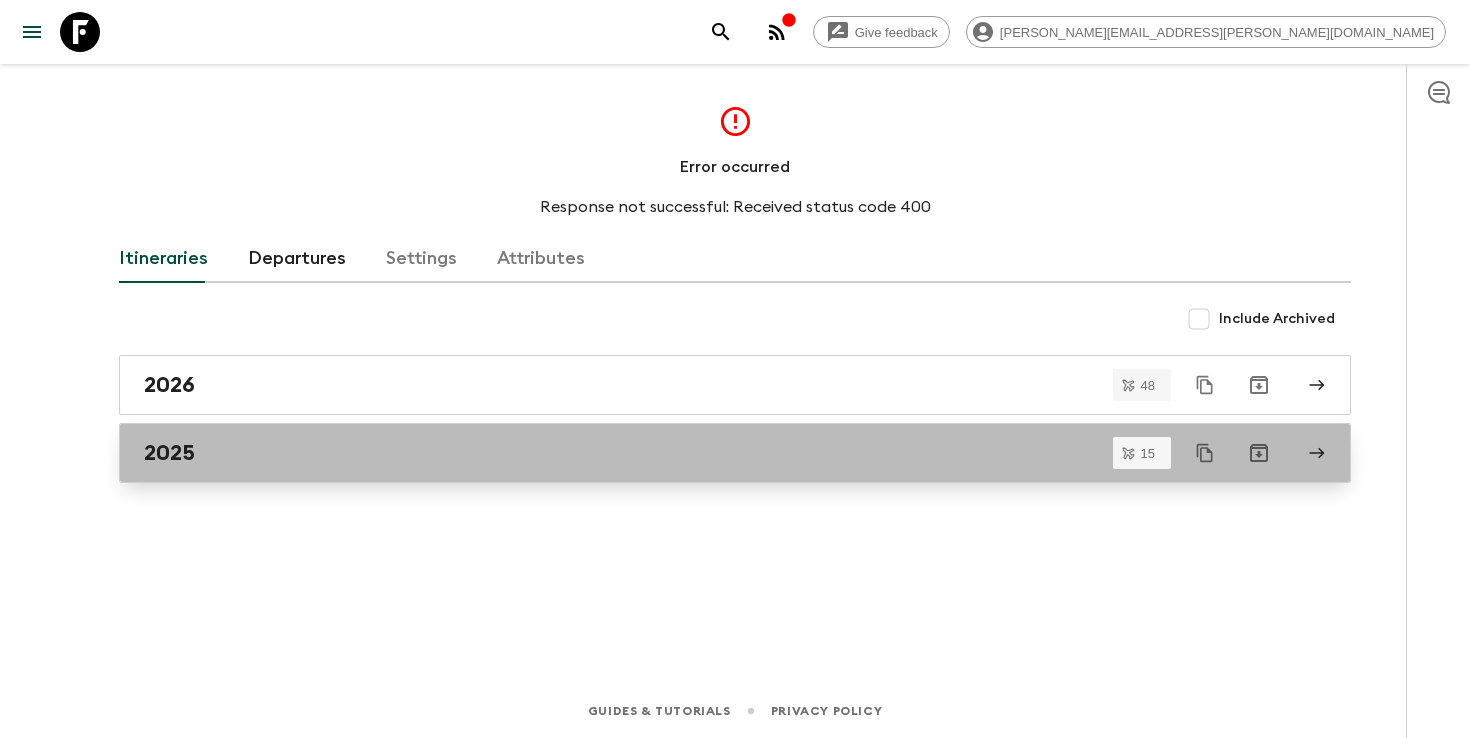 click on "2025" at bounding box center [716, 453] 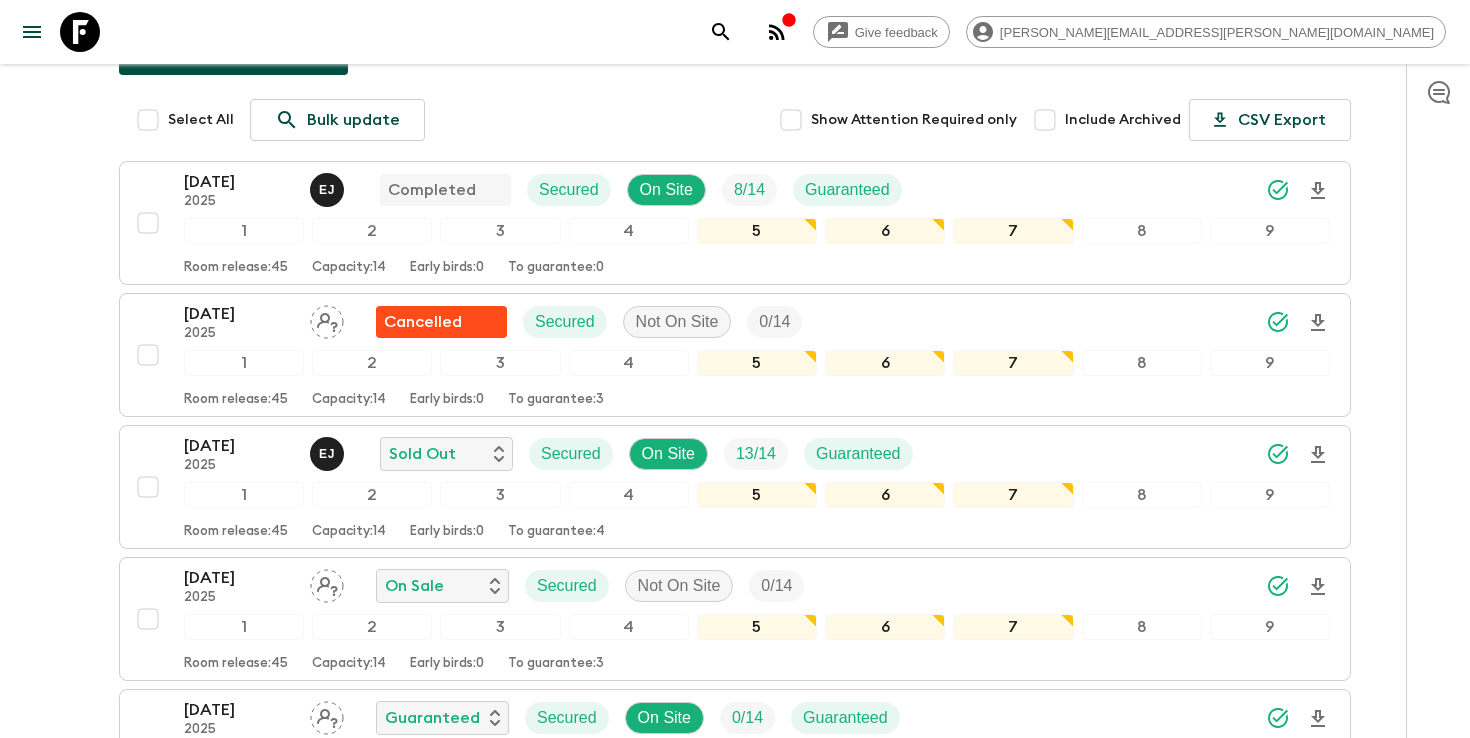scroll, scrollTop: 225, scrollLeft: 0, axis: vertical 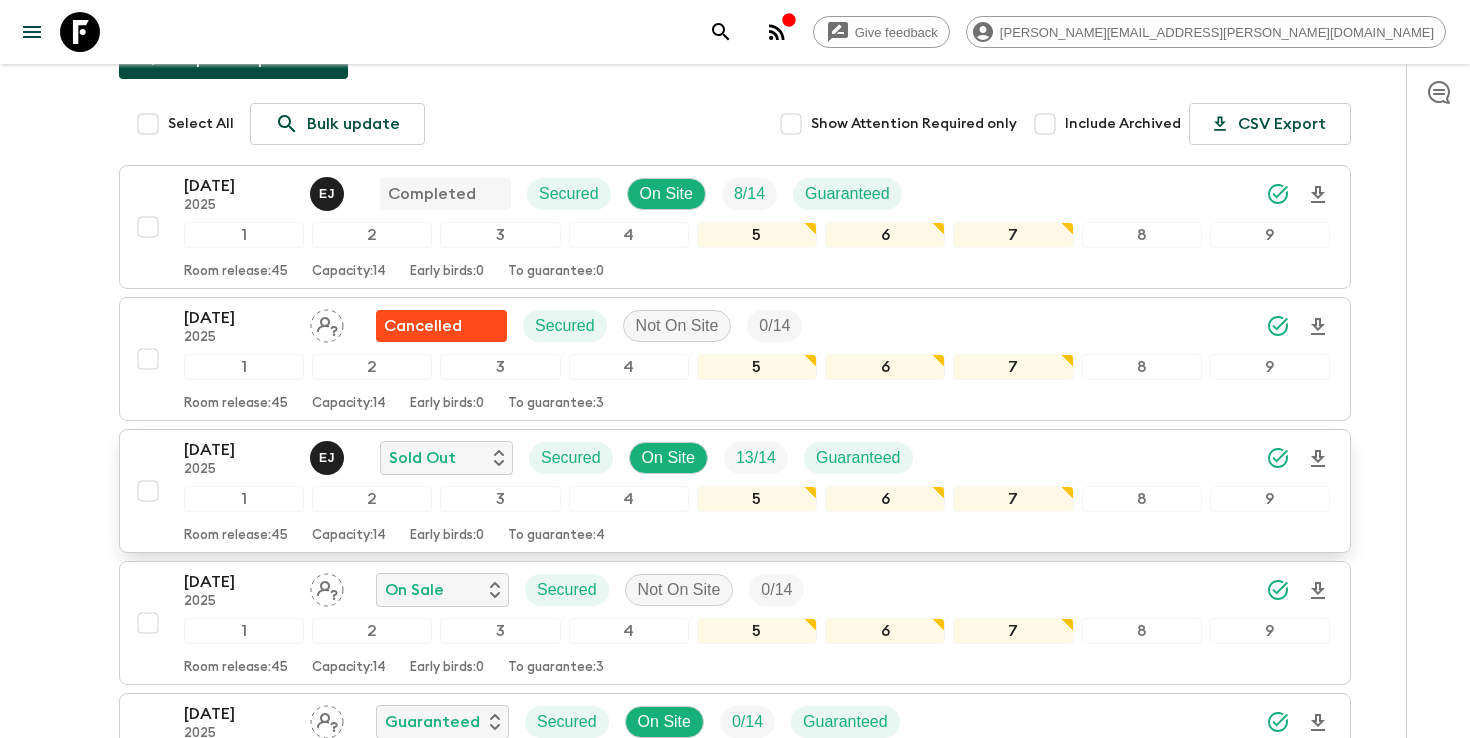 click on "[DATE] 2025 [PERSON_NAME] Sold Out Secured On Site 13 / 14 Guaranteed" at bounding box center (757, 458) 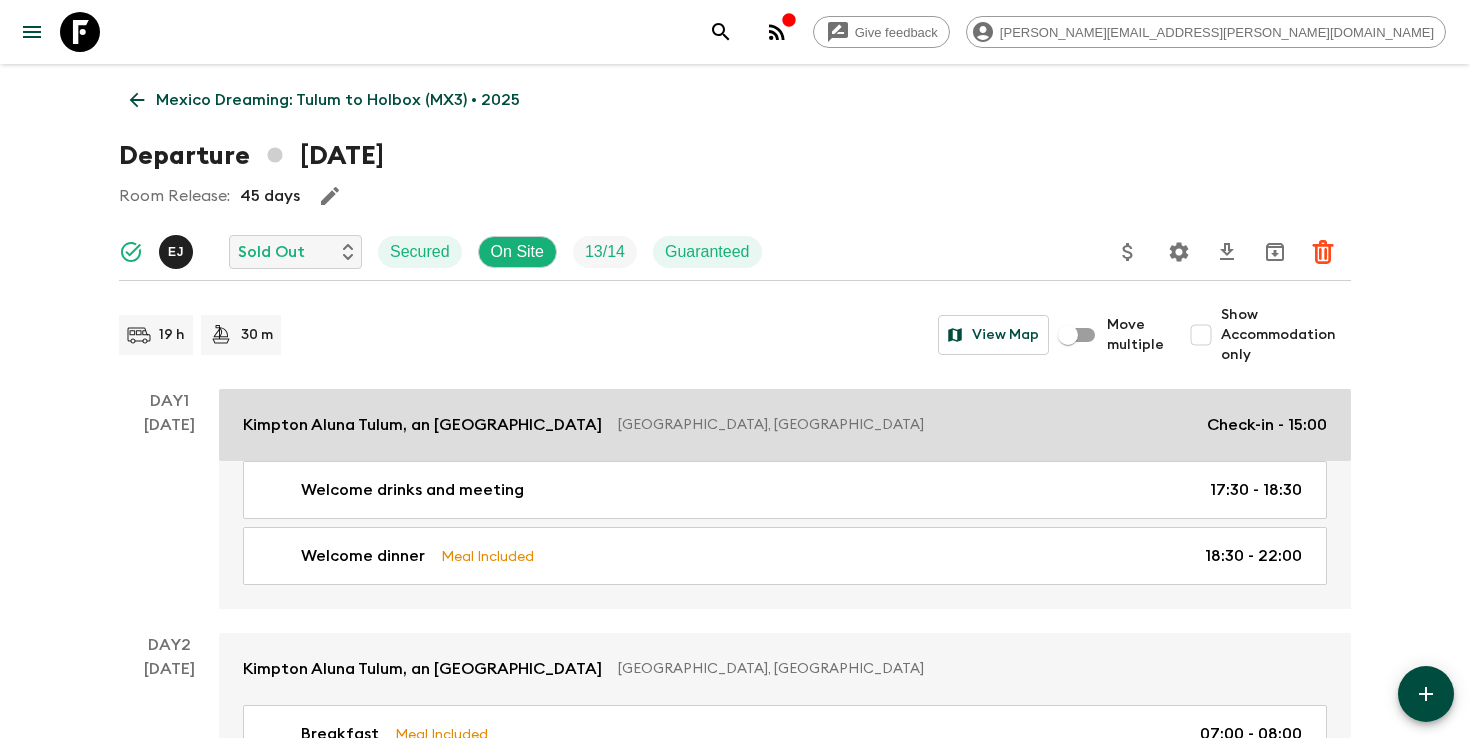 click on "[GEOGRAPHIC_DATA], [GEOGRAPHIC_DATA]" at bounding box center [904, 425] 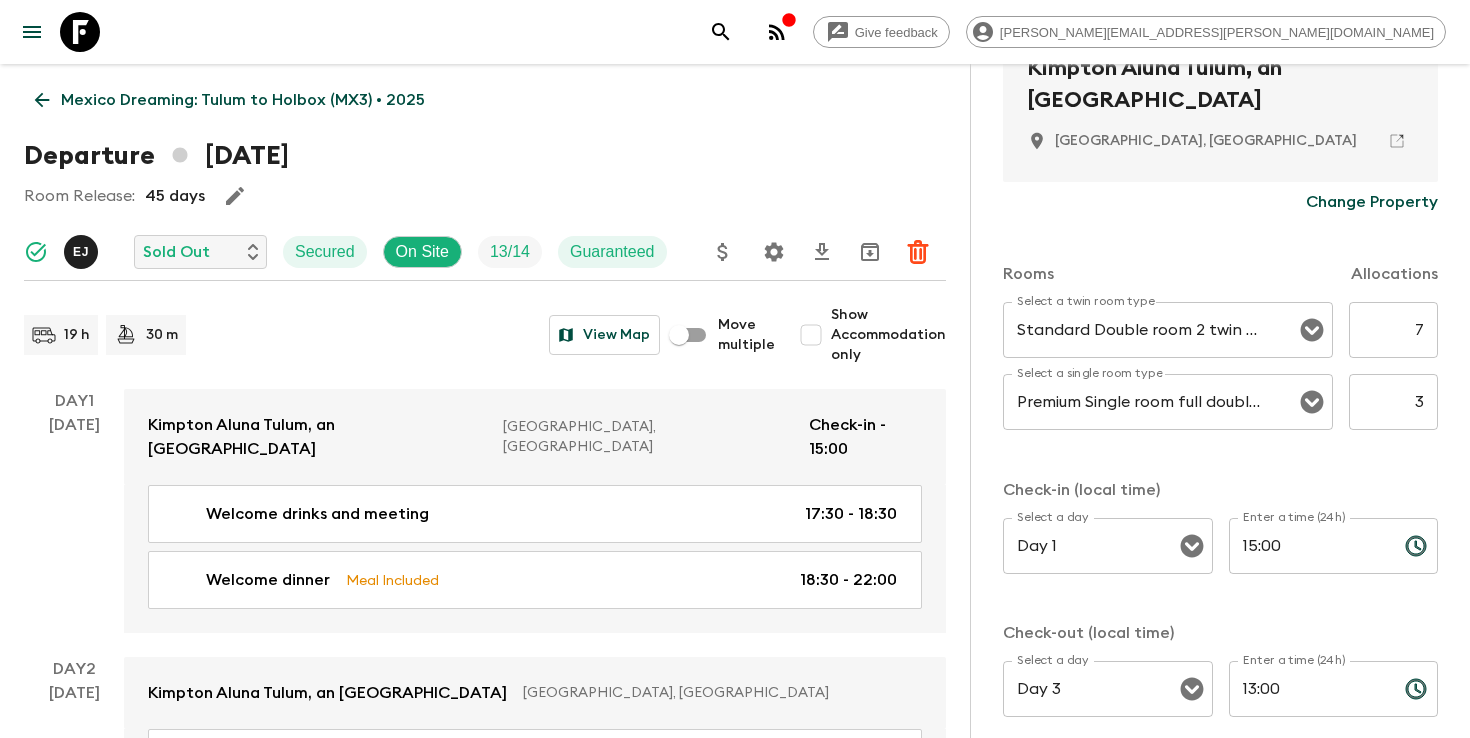 scroll, scrollTop: 474, scrollLeft: 0, axis: vertical 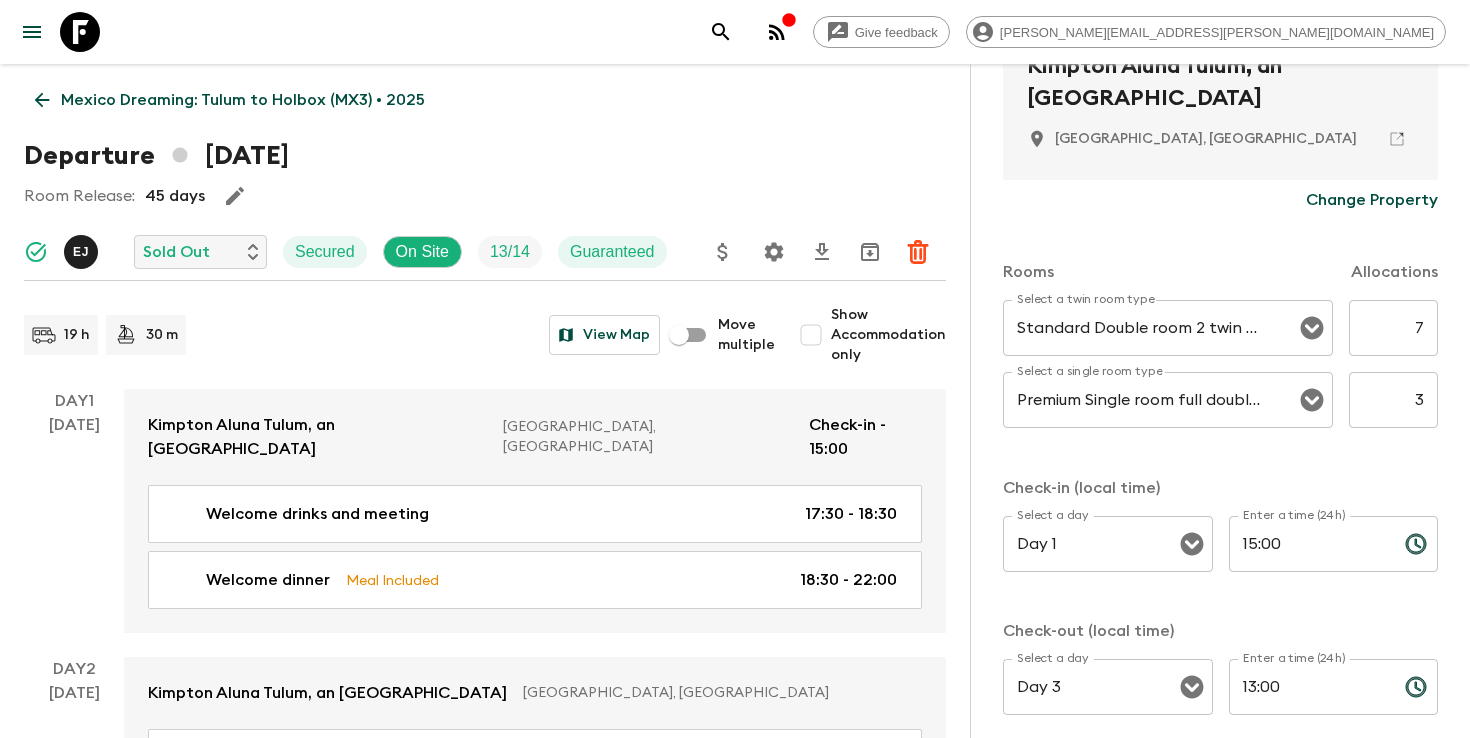 click on "Show Accommodation only" at bounding box center (811, 335) 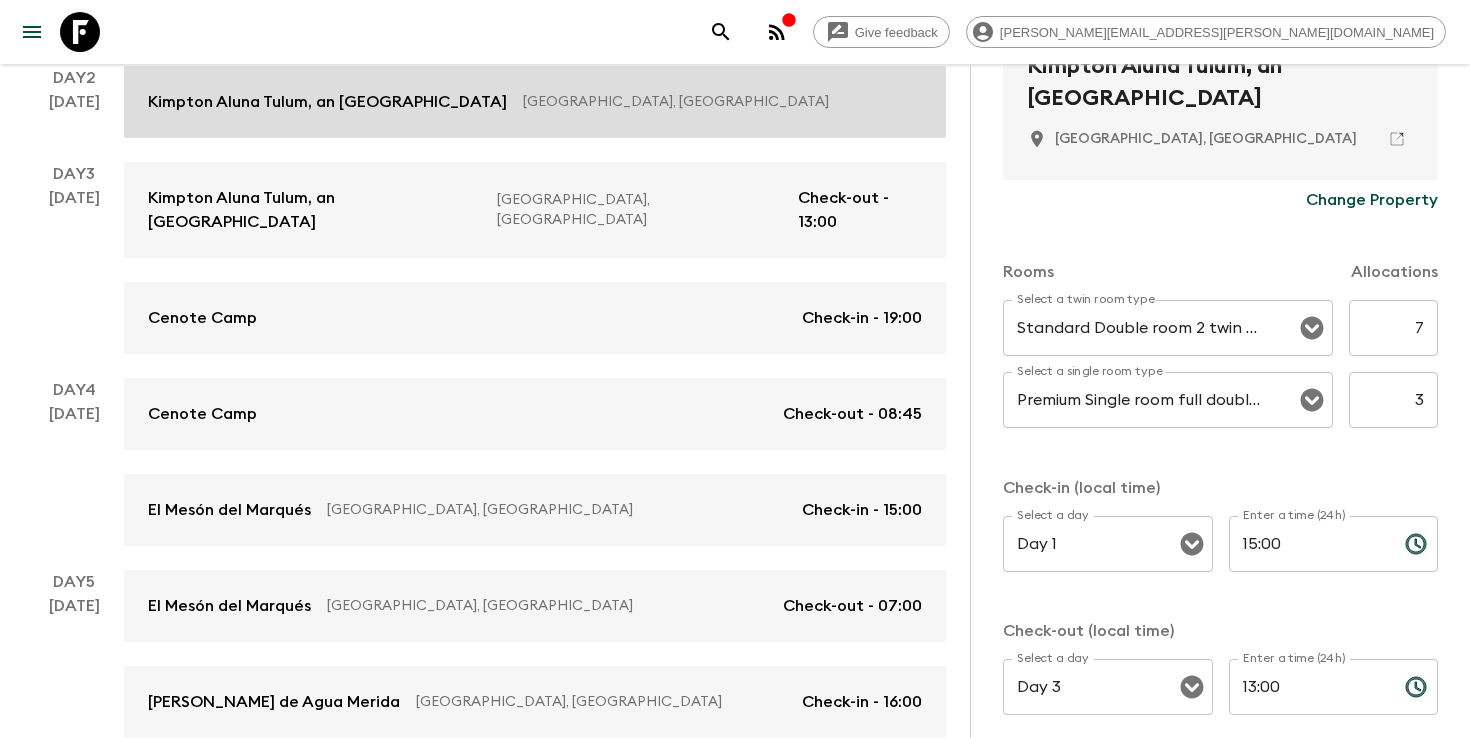 scroll, scrollTop: 454, scrollLeft: 0, axis: vertical 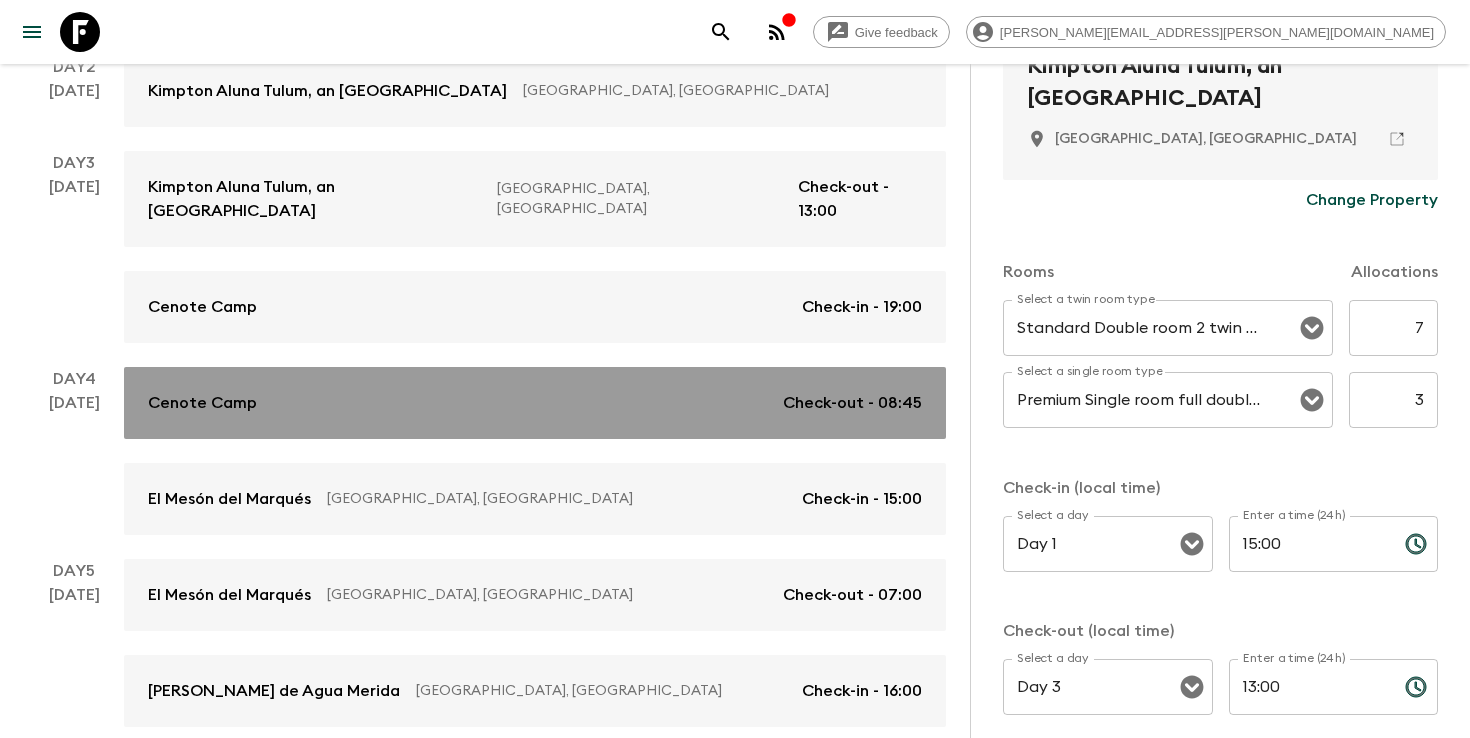 click on "Cenote Camp Check-out - 08:45" at bounding box center (535, 403) 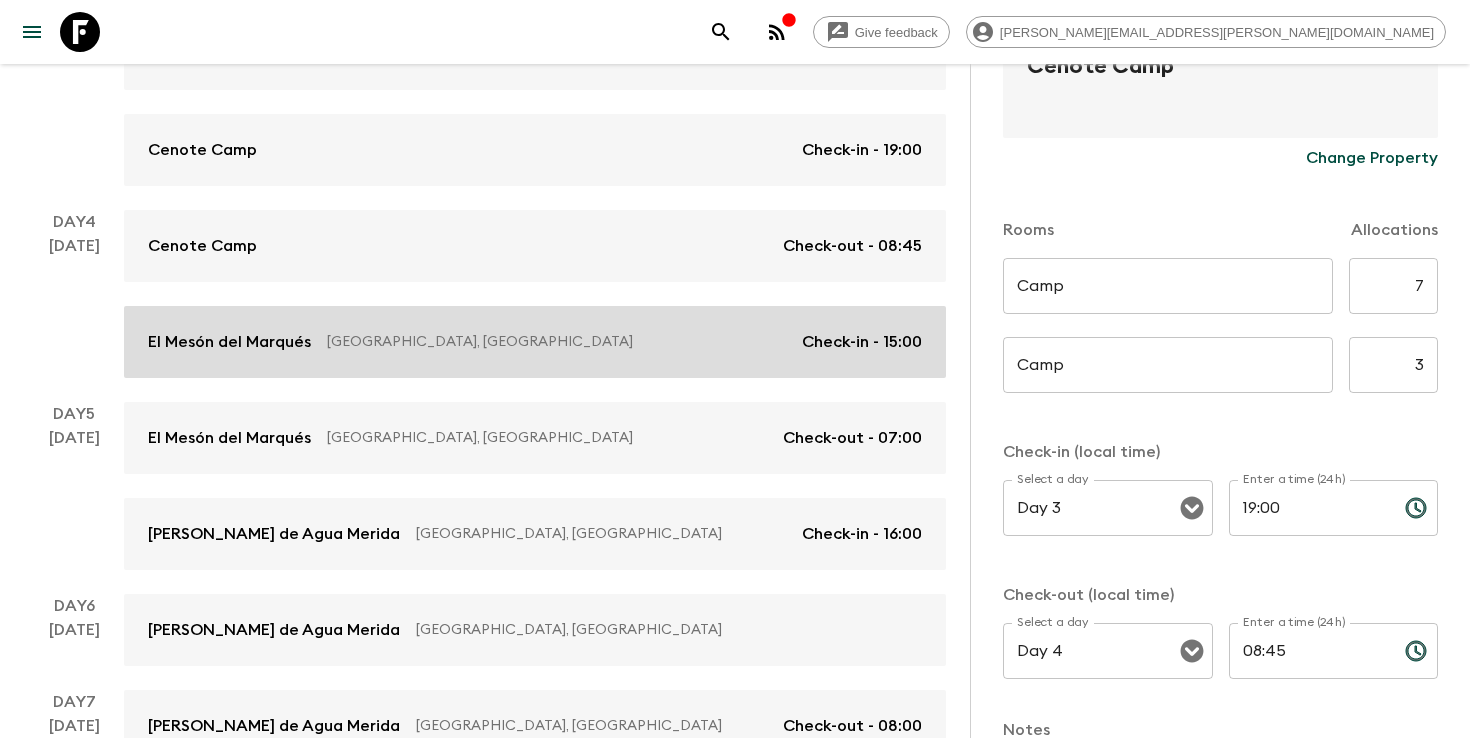 scroll, scrollTop: 684, scrollLeft: 0, axis: vertical 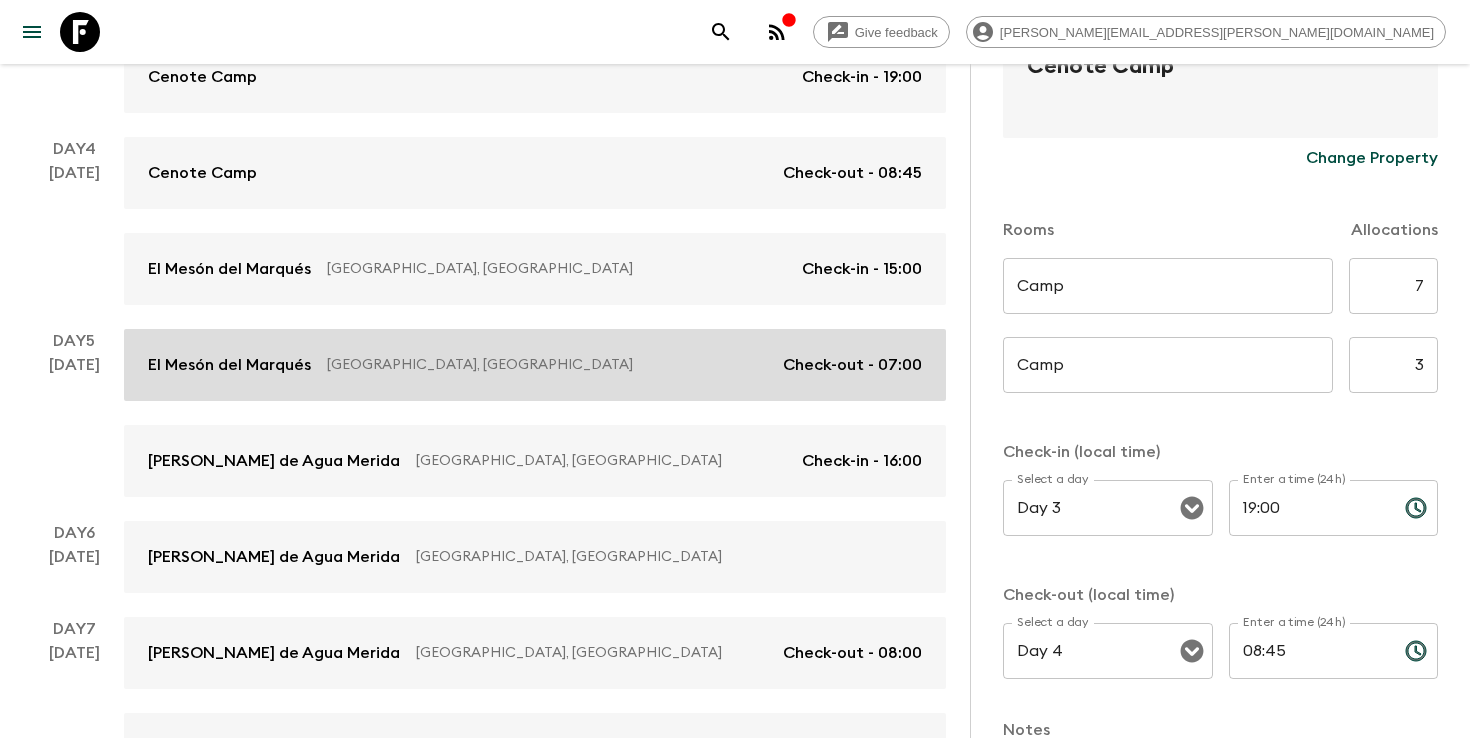 click on "El Mesón del [PERSON_NAME], [GEOGRAPHIC_DATA] Check-out - 07:00" at bounding box center [535, 365] 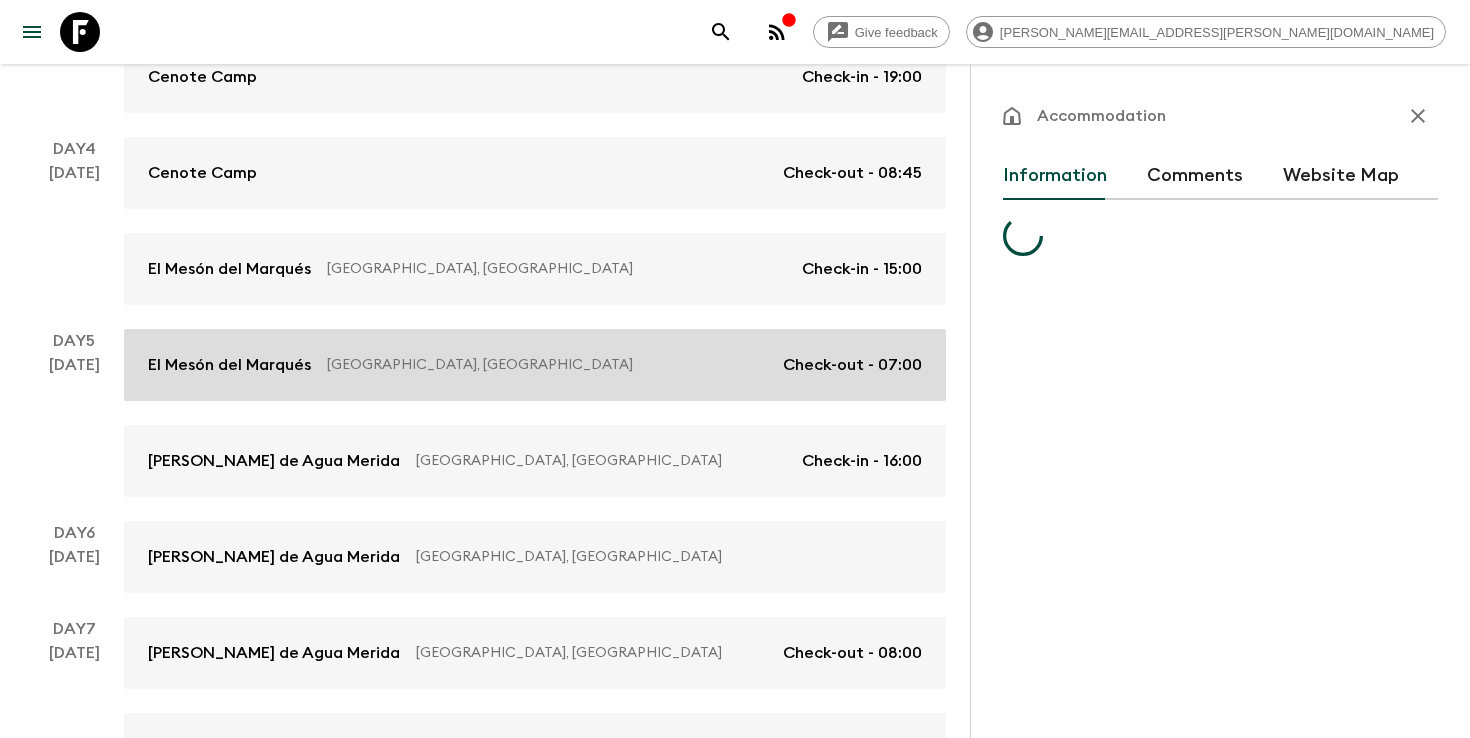 scroll, scrollTop: 0, scrollLeft: 0, axis: both 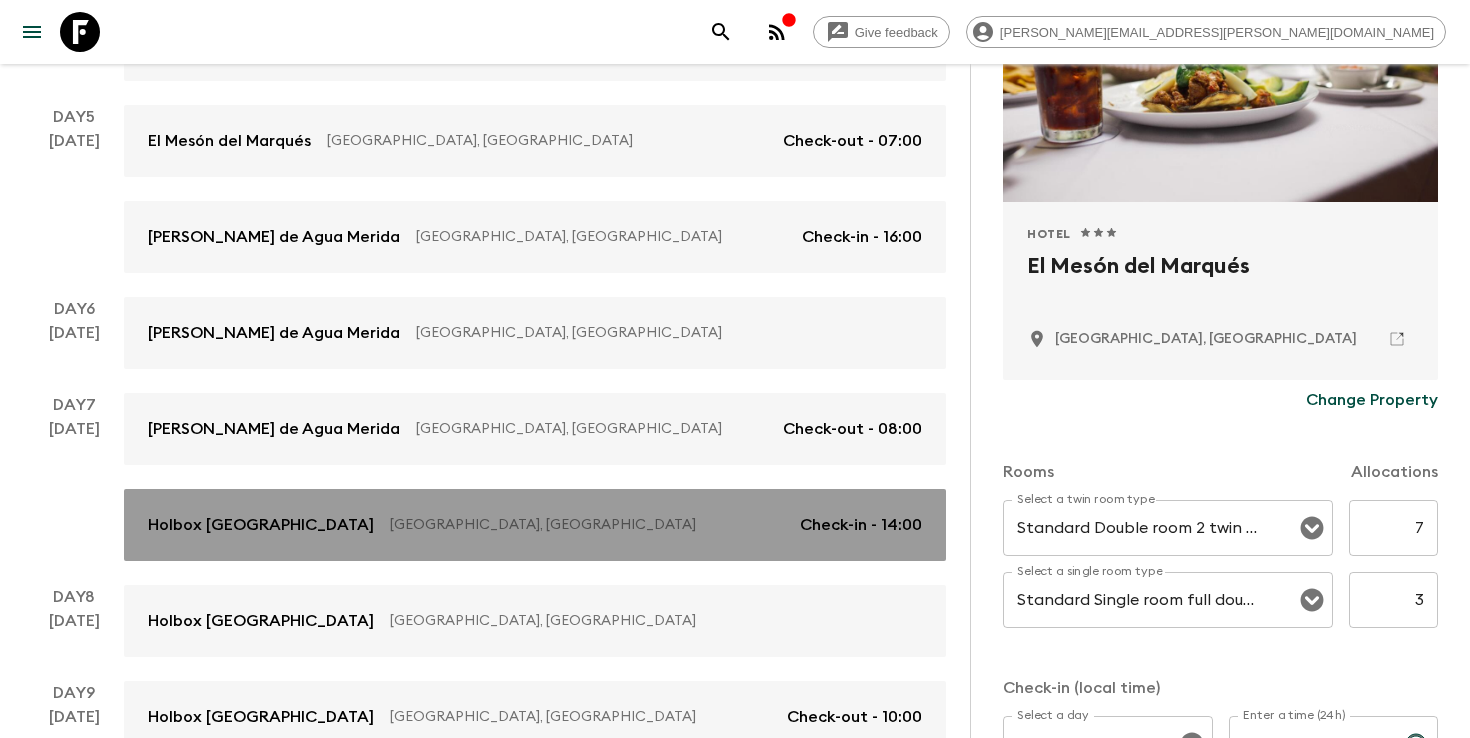 click on "[GEOGRAPHIC_DATA], [GEOGRAPHIC_DATA]" at bounding box center [587, 525] 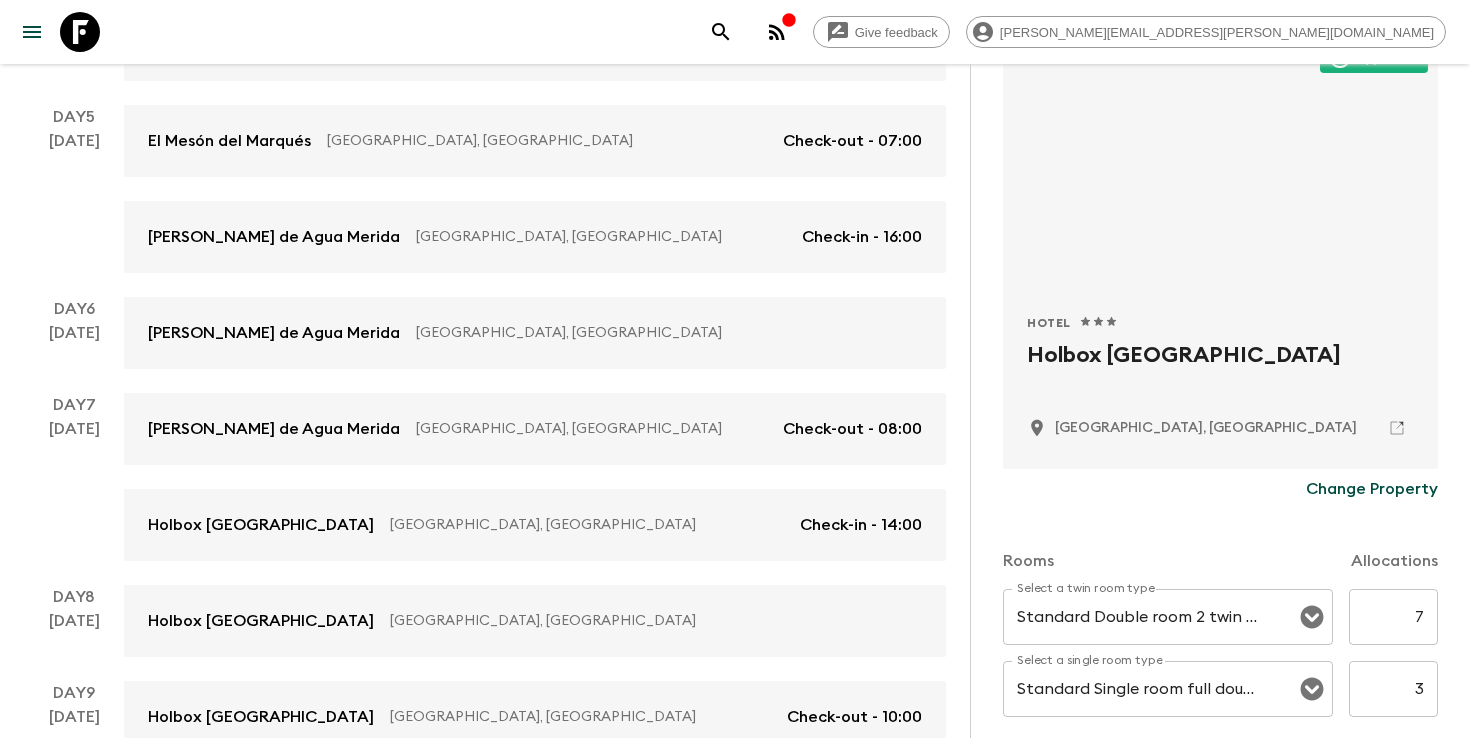 scroll, scrollTop: 187, scrollLeft: 0, axis: vertical 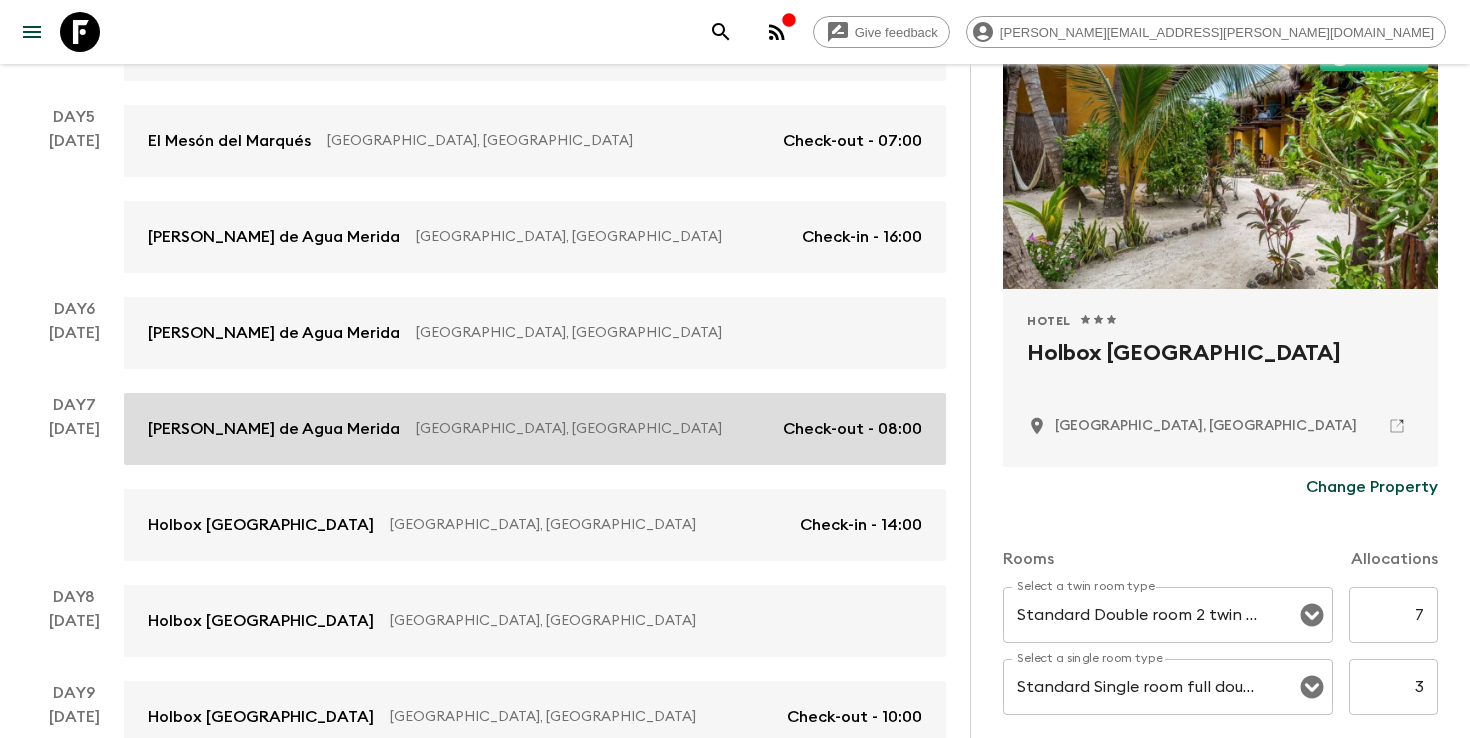 click on "[PERSON_NAME] de Agua [PERSON_NAME], [GEOGRAPHIC_DATA] Check-out - 08:00" at bounding box center (535, 429) 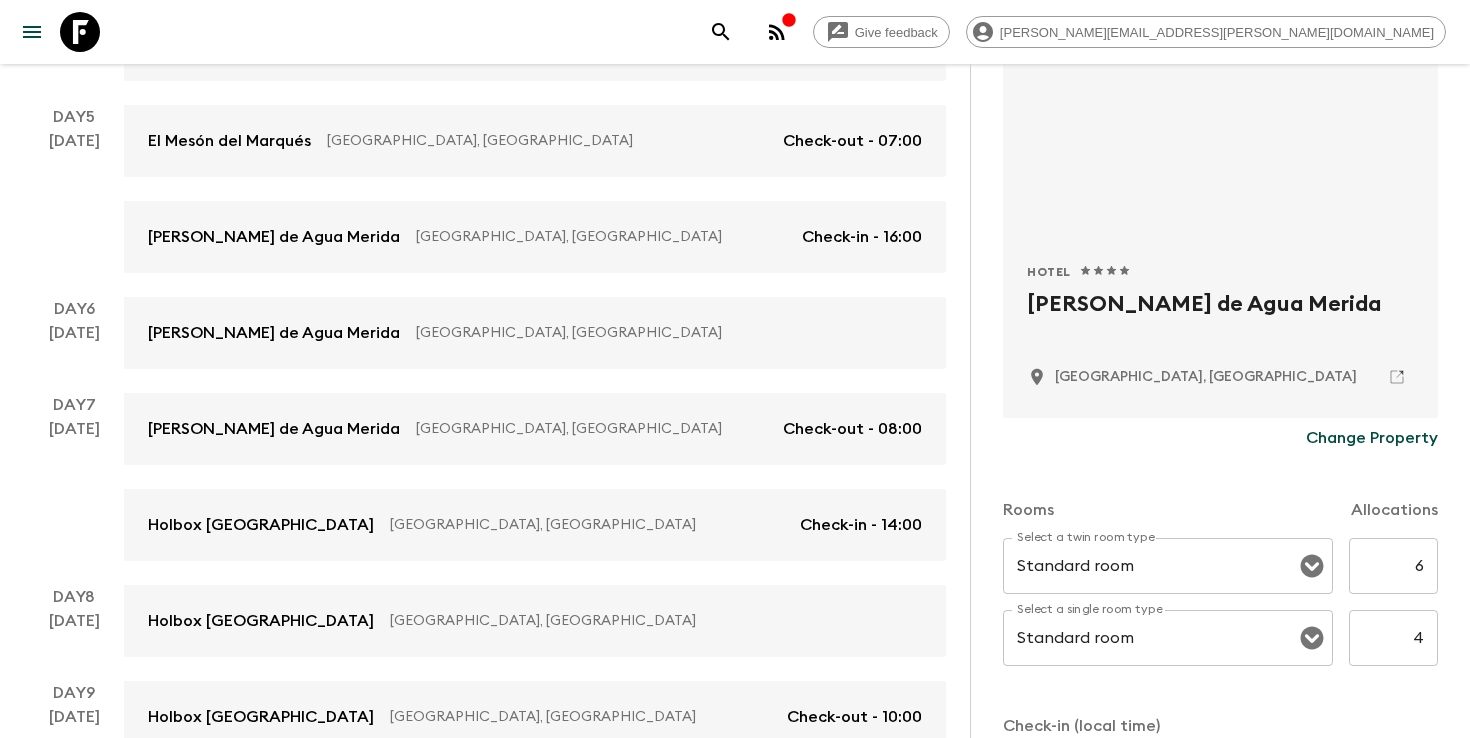 scroll, scrollTop: 252, scrollLeft: 0, axis: vertical 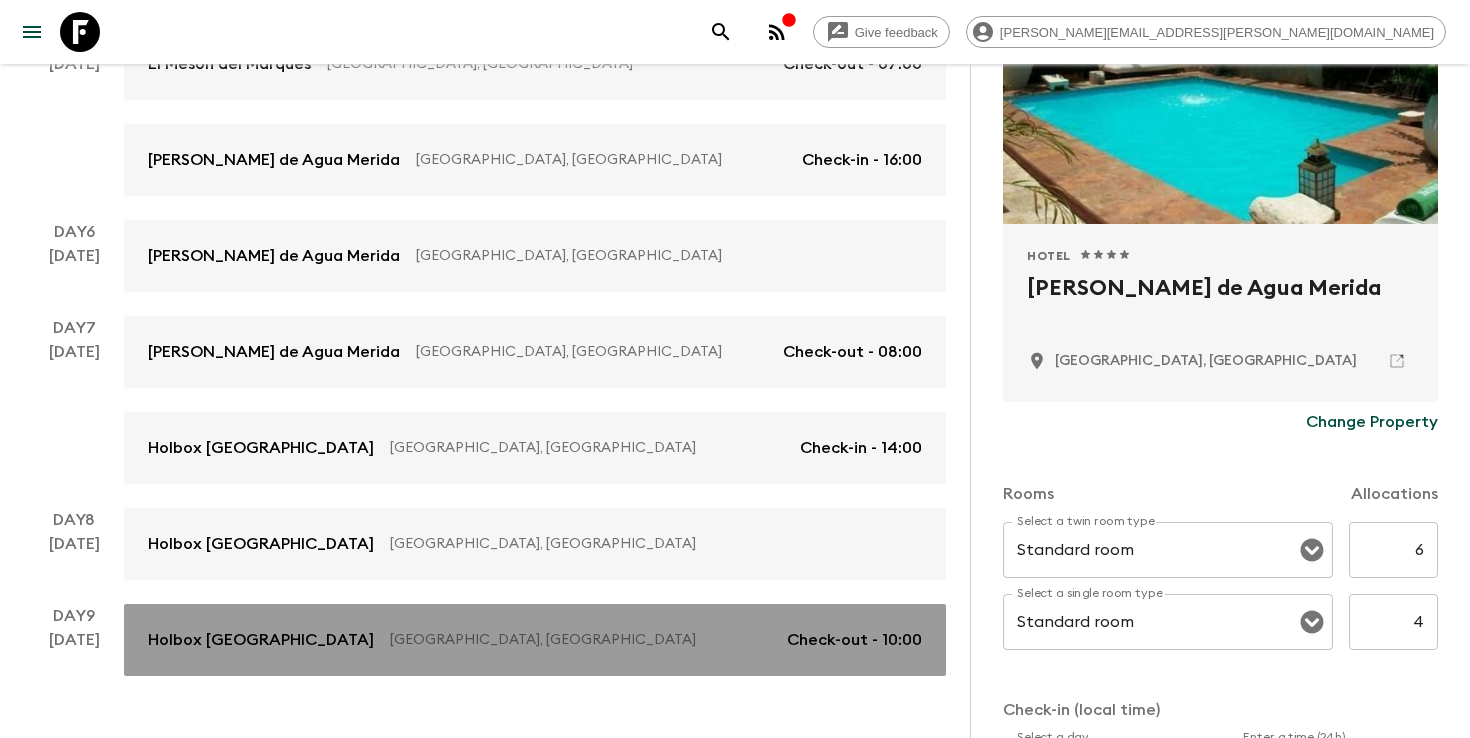 click on "Holbox Dream Beach [GEOGRAPHIC_DATA] [GEOGRAPHIC_DATA], [GEOGRAPHIC_DATA] Check-out - 10:00" at bounding box center (535, 640) 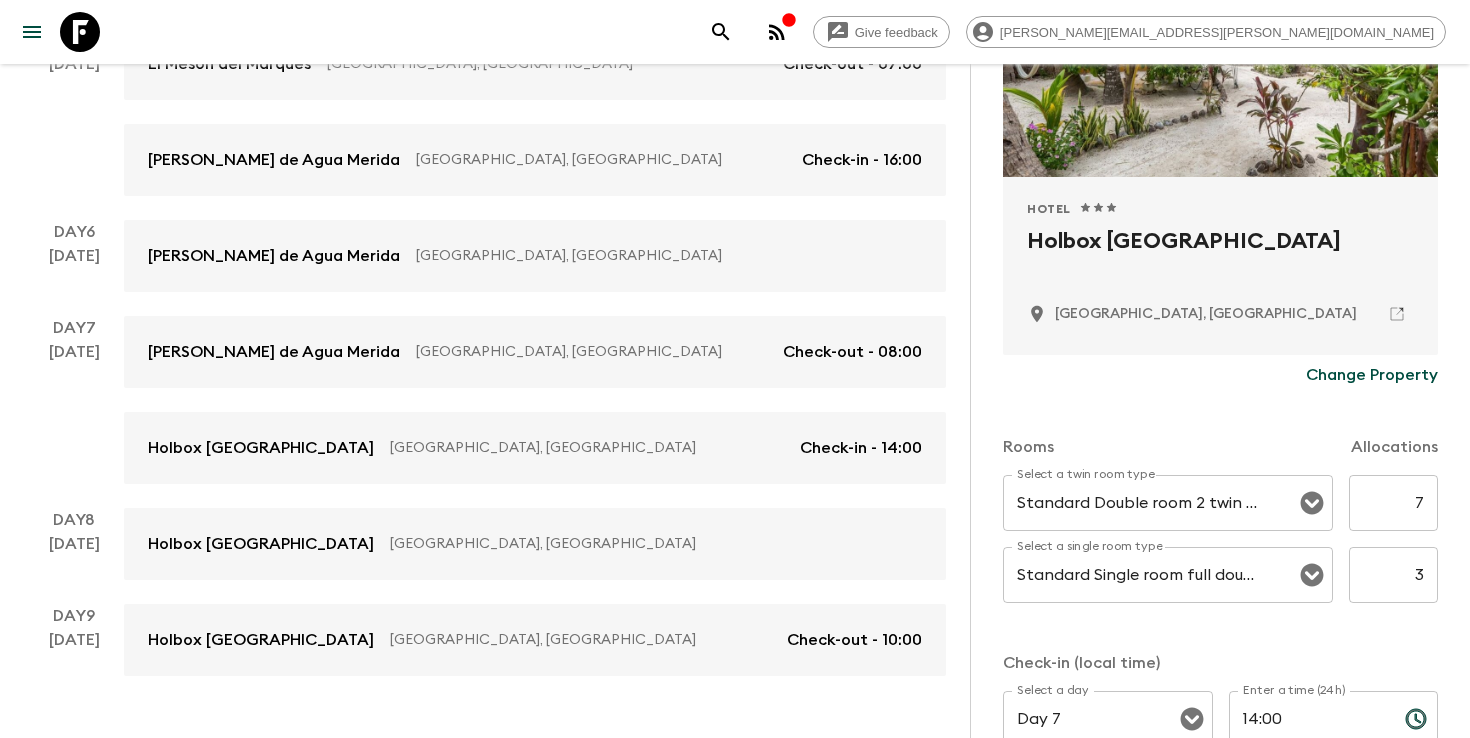 scroll, scrollTop: 301, scrollLeft: 0, axis: vertical 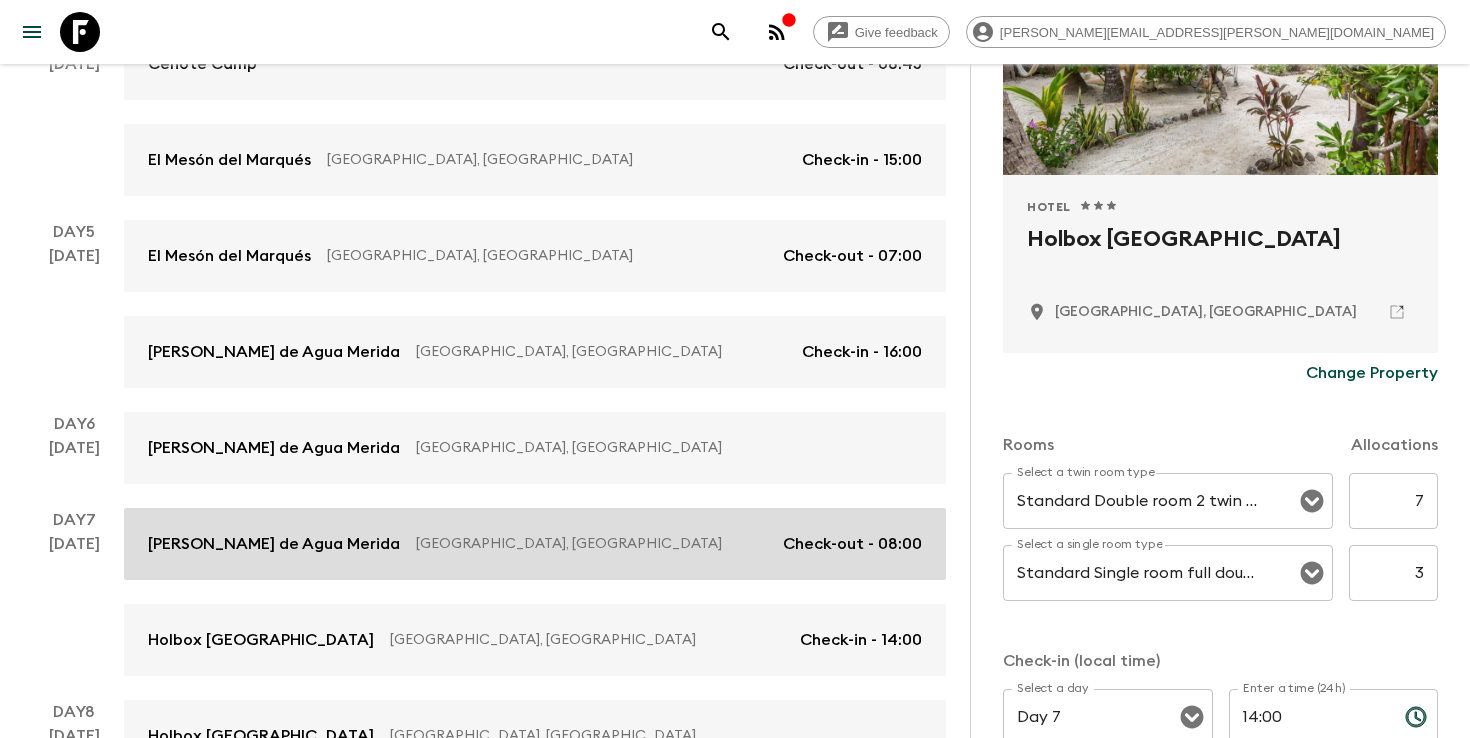 click on "[GEOGRAPHIC_DATA], [GEOGRAPHIC_DATA]" at bounding box center [591, 544] 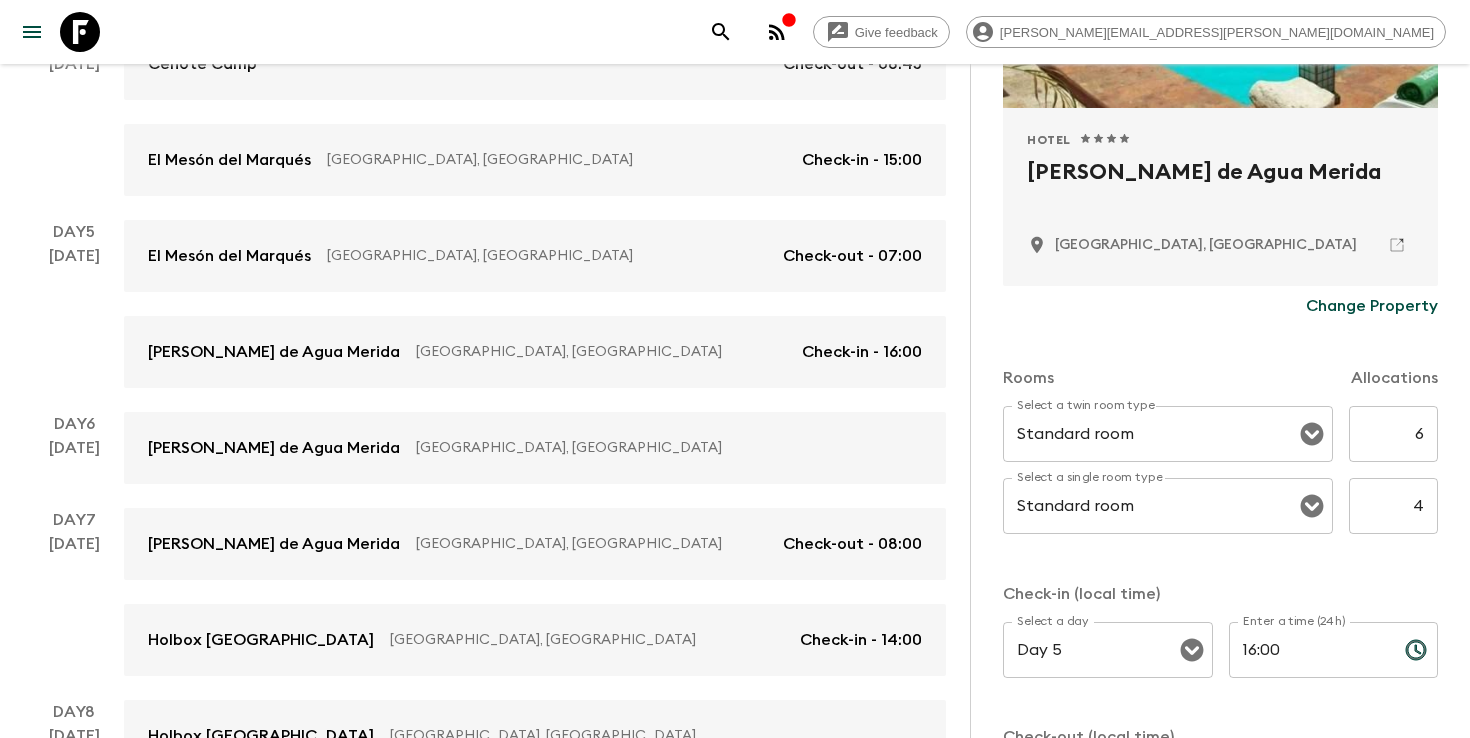 scroll, scrollTop: 370, scrollLeft: 0, axis: vertical 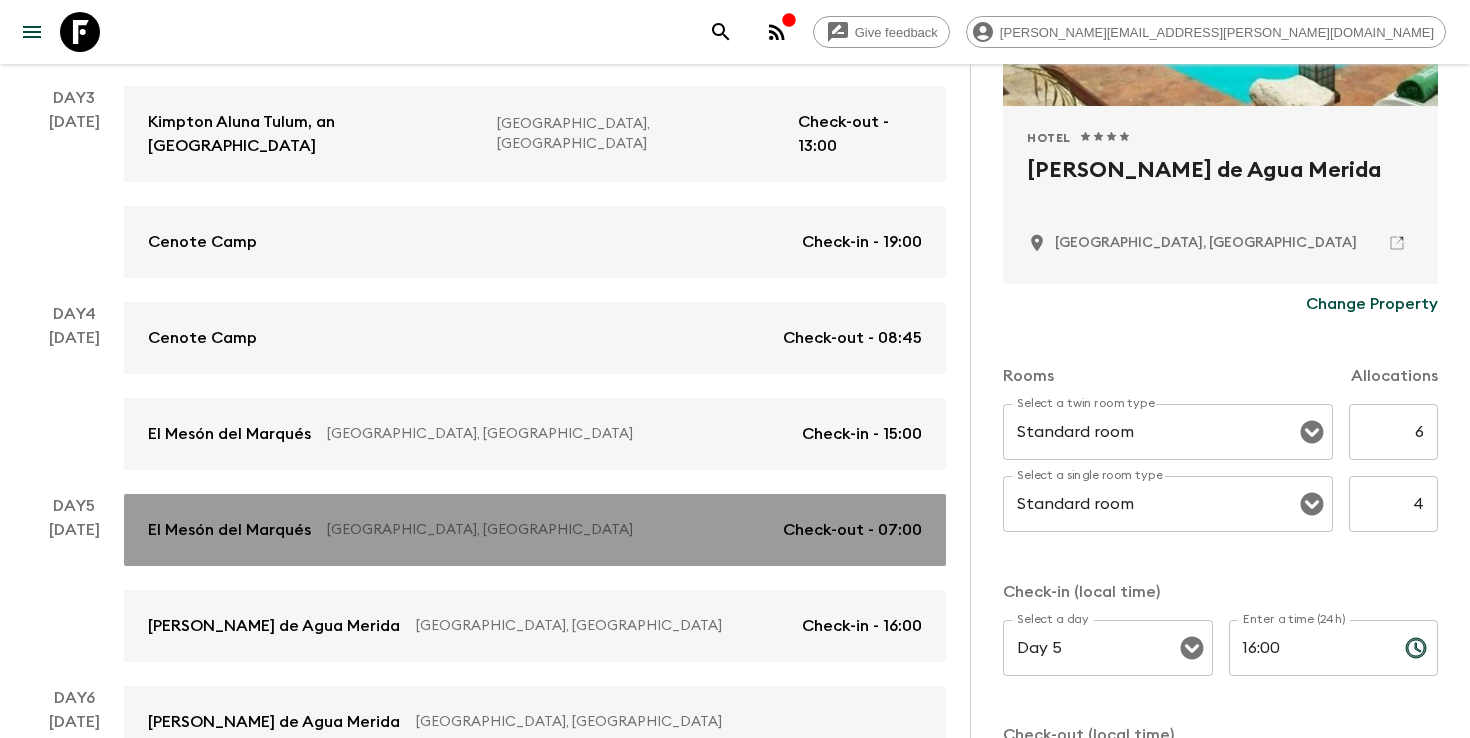 click on "El Mesón del [PERSON_NAME], [GEOGRAPHIC_DATA] Check-out - 07:00" at bounding box center (535, 530) 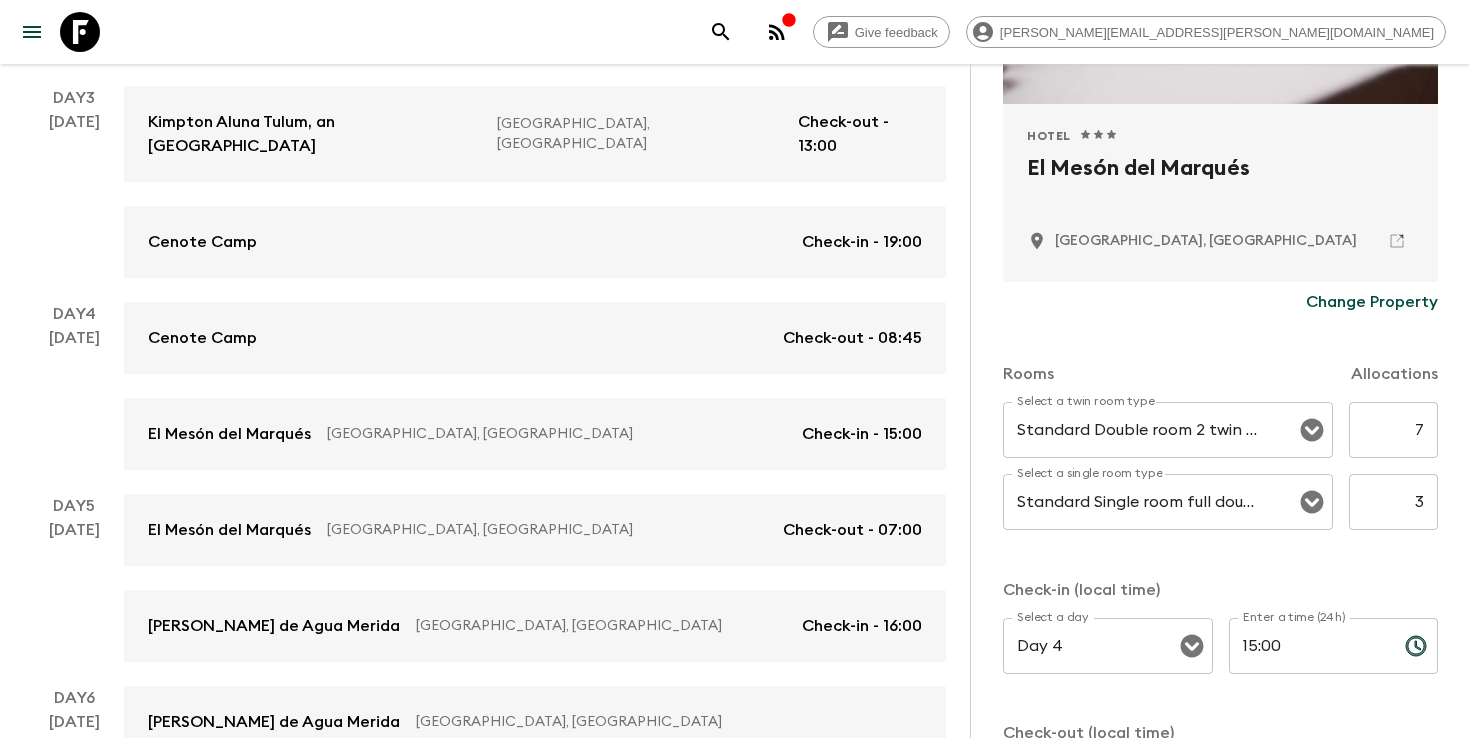 scroll, scrollTop: 381, scrollLeft: 0, axis: vertical 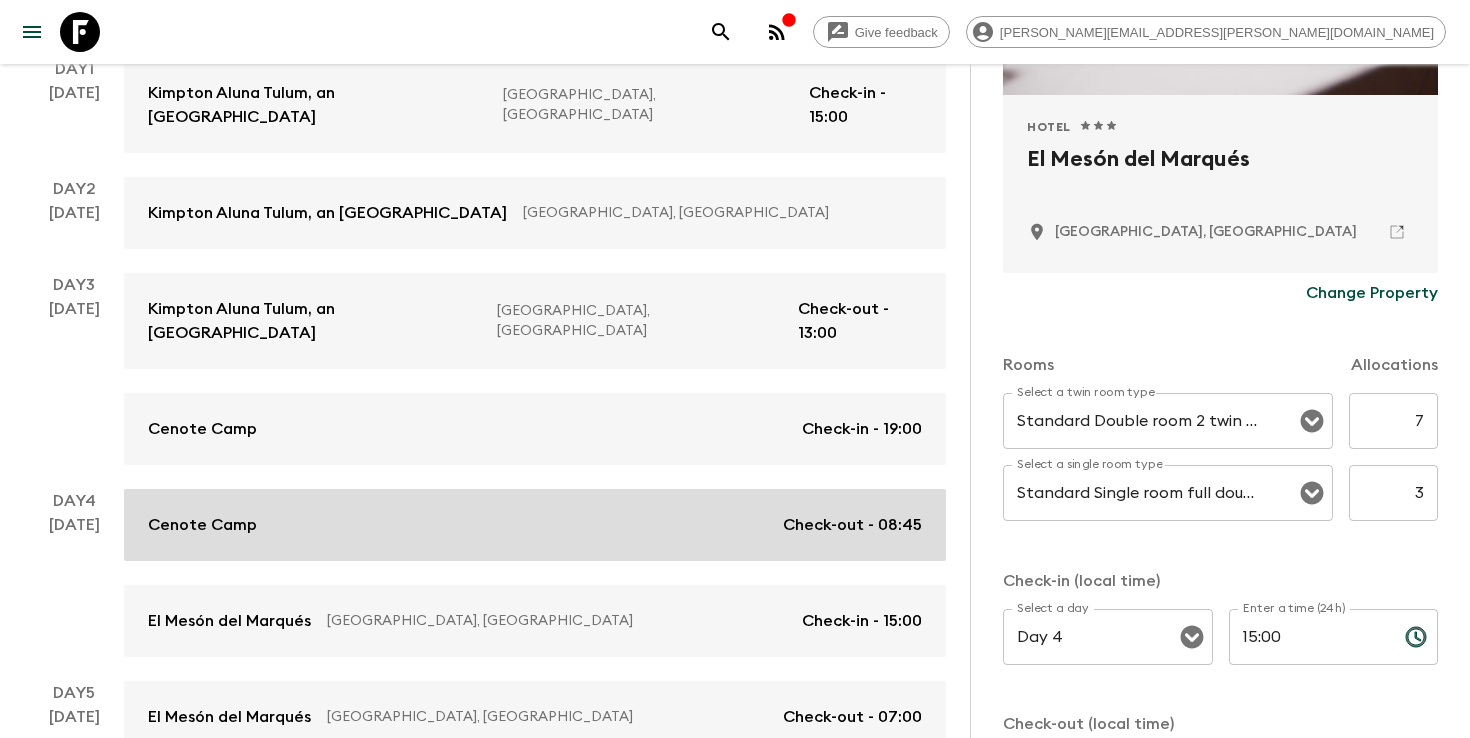 click on "Cenote Camp Check-out - 08:45" at bounding box center [535, 525] 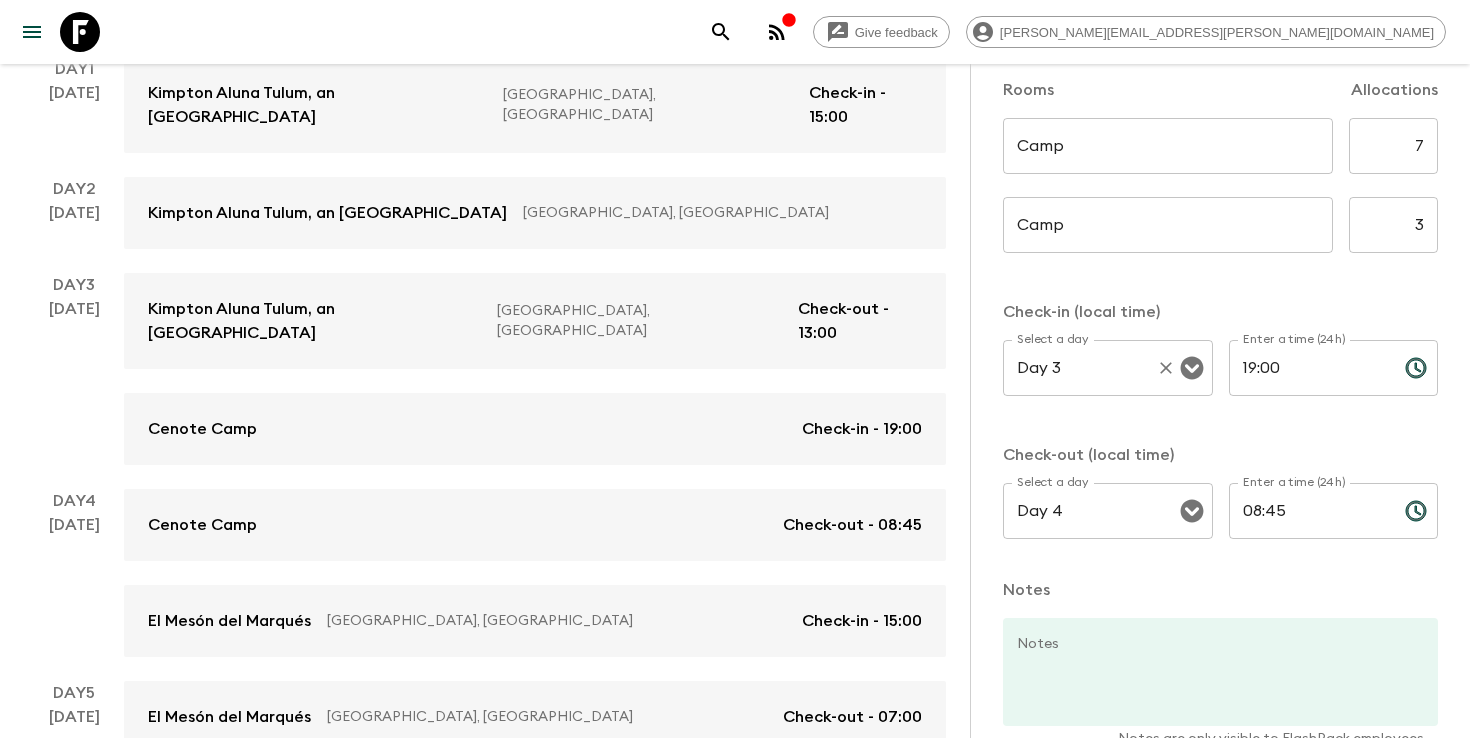 scroll, scrollTop: 569, scrollLeft: 0, axis: vertical 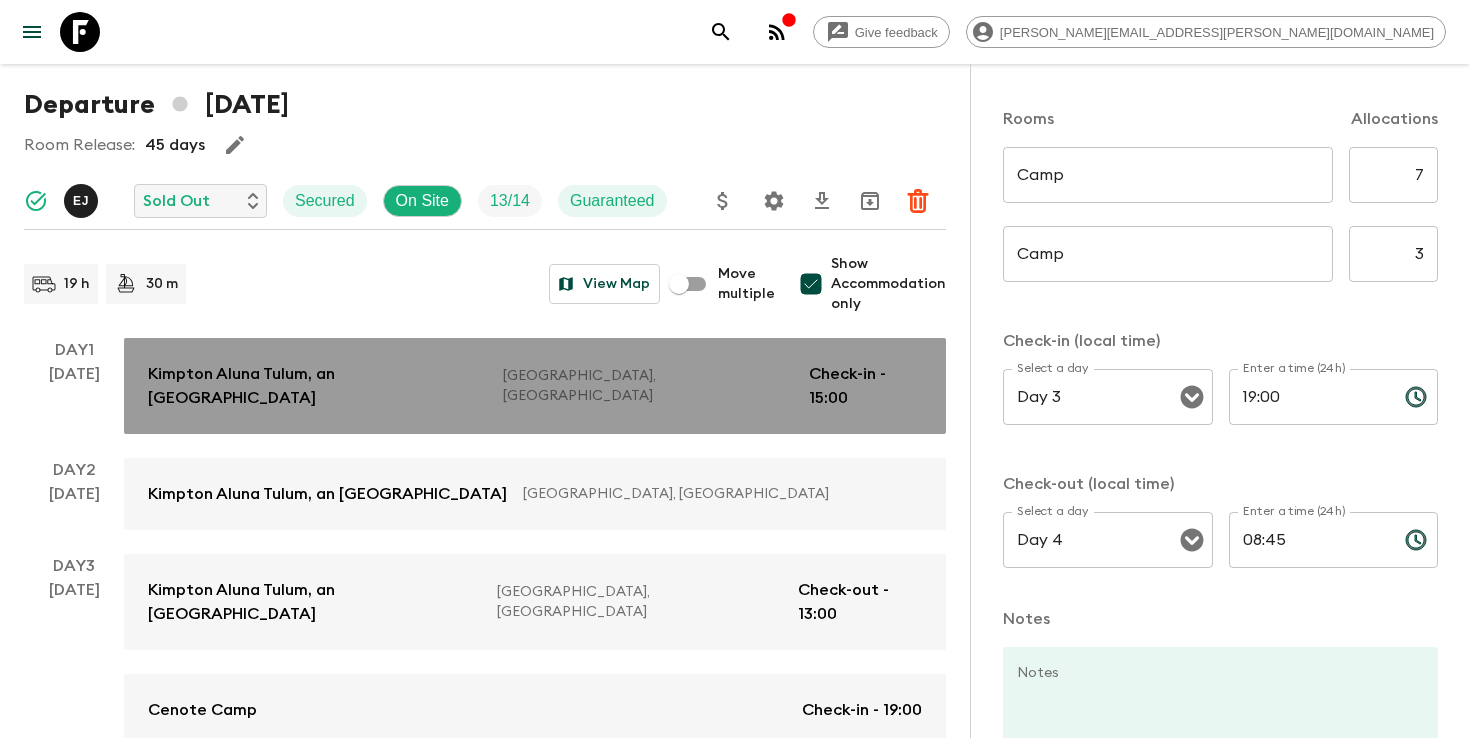 click on "Kimpton Aluna Tulum, an [GEOGRAPHIC_DATA], [GEOGRAPHIC_DATA] Check-in - 15:00" at bounding box center [535, 386] 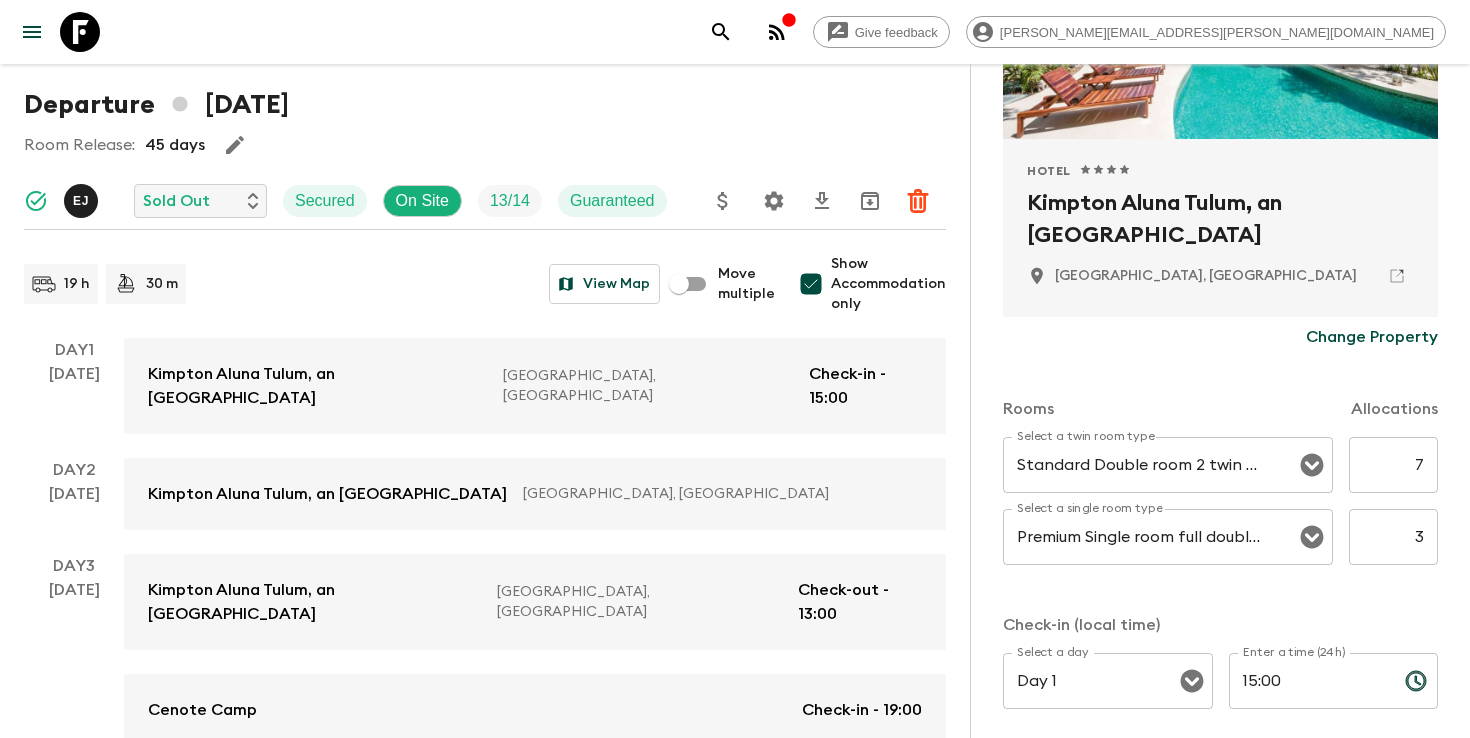 scroll, scrollTop: 371, scrollLeft: 0, axis: vertical 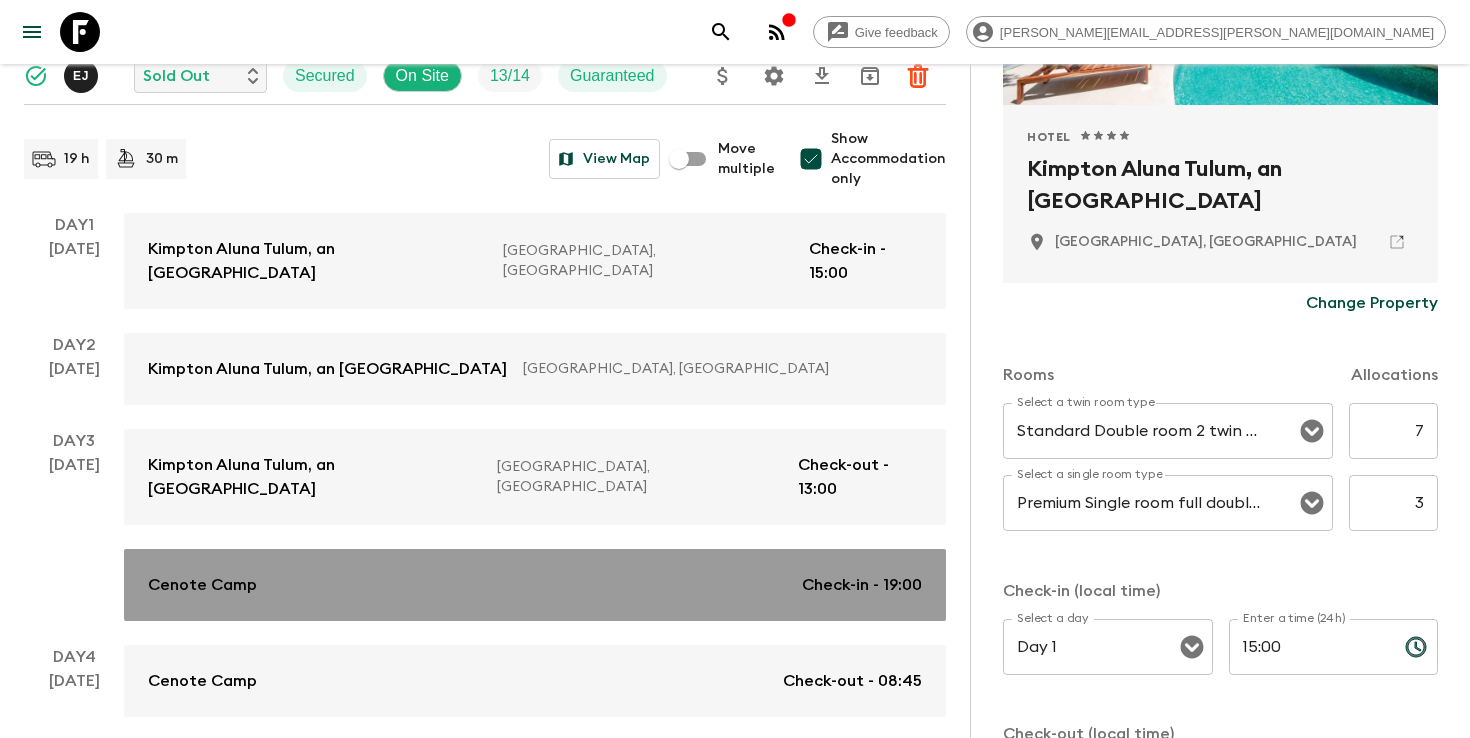 click on "Cenote Camp Check-in - 19:00" at bounding box center (535, 585) 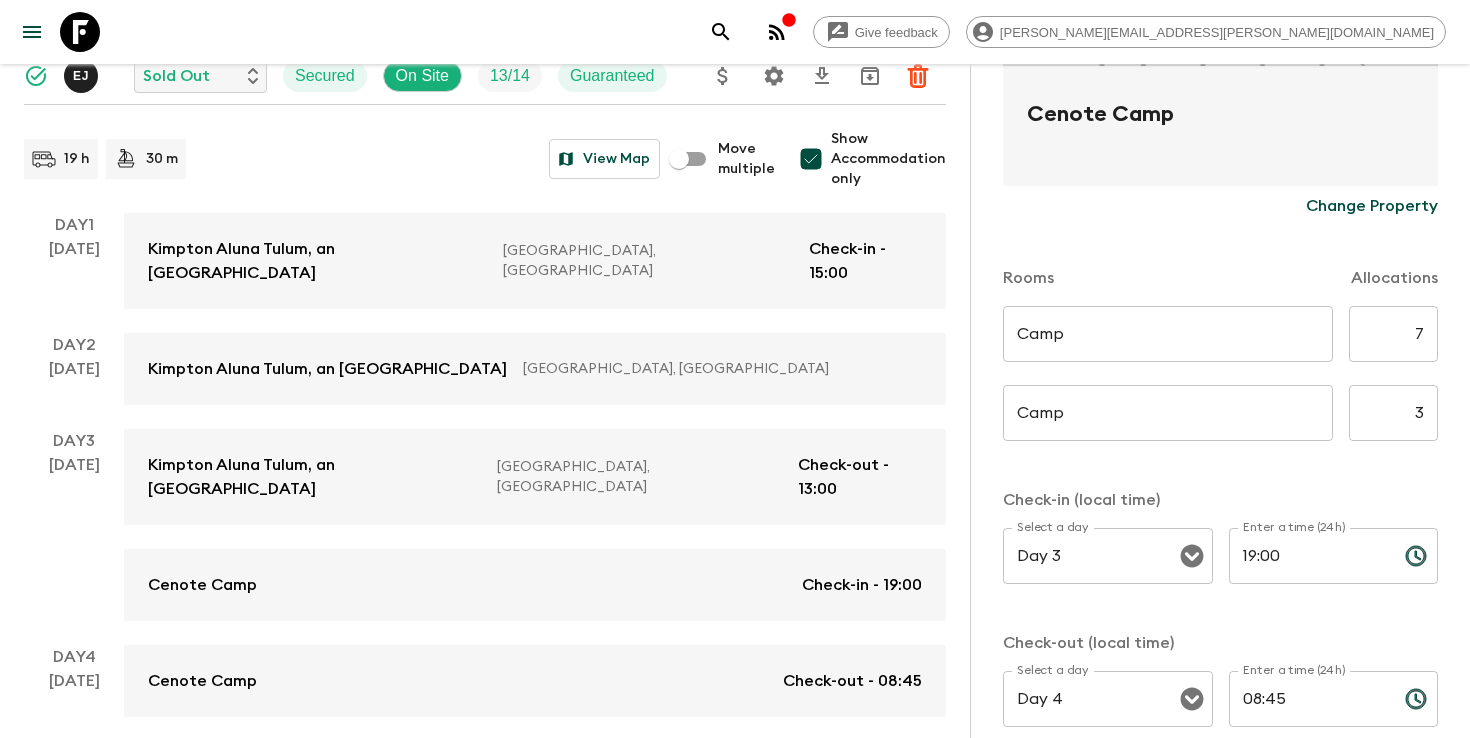 scroll, scrollTop: 418, scrollLeft: 0, axis: vertical 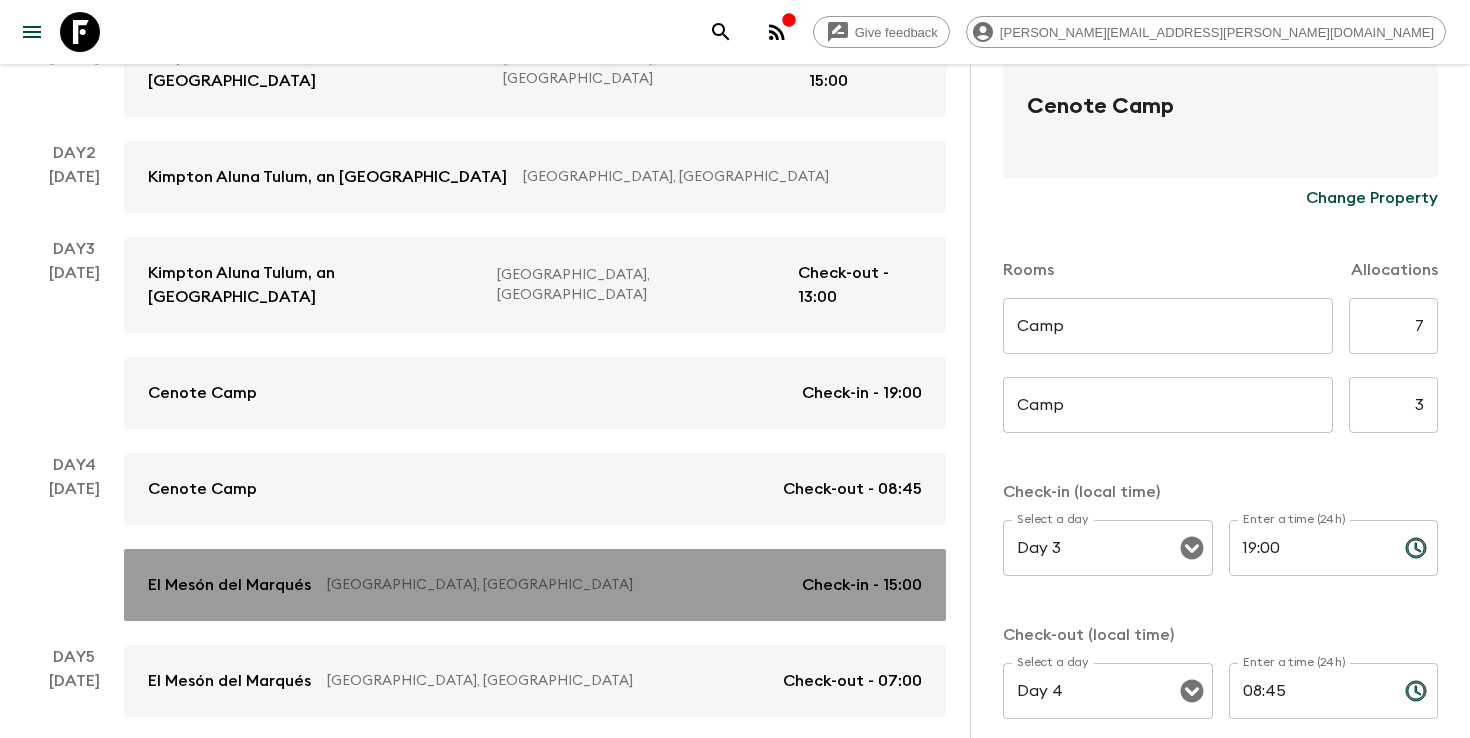 click on "El Mesón del [PERSON_NAME], [GEOGRAPHIC_DATA] Check-in - 15:00" at bounding box center (535, 585) 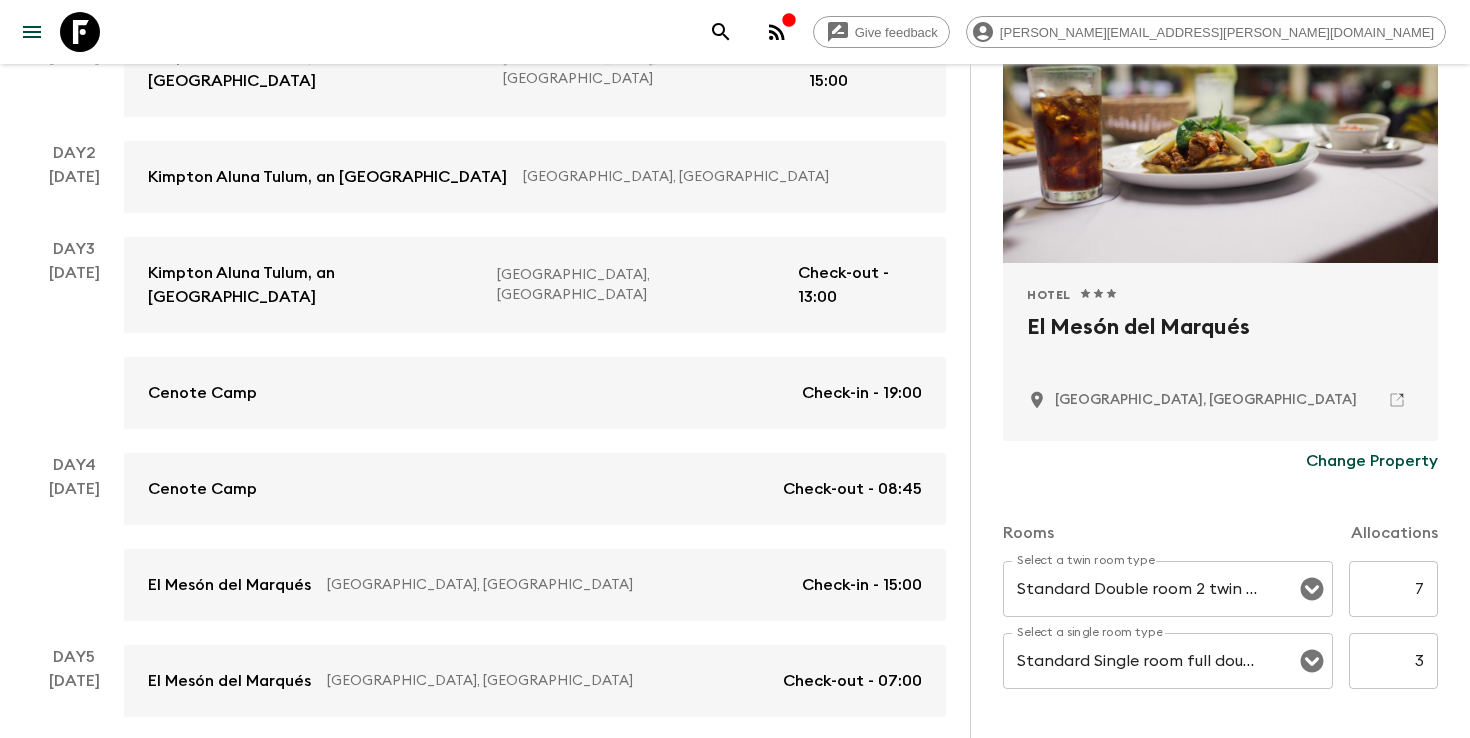scroll, scrollTop: 216, scrollLeft: 0, axis: vertical 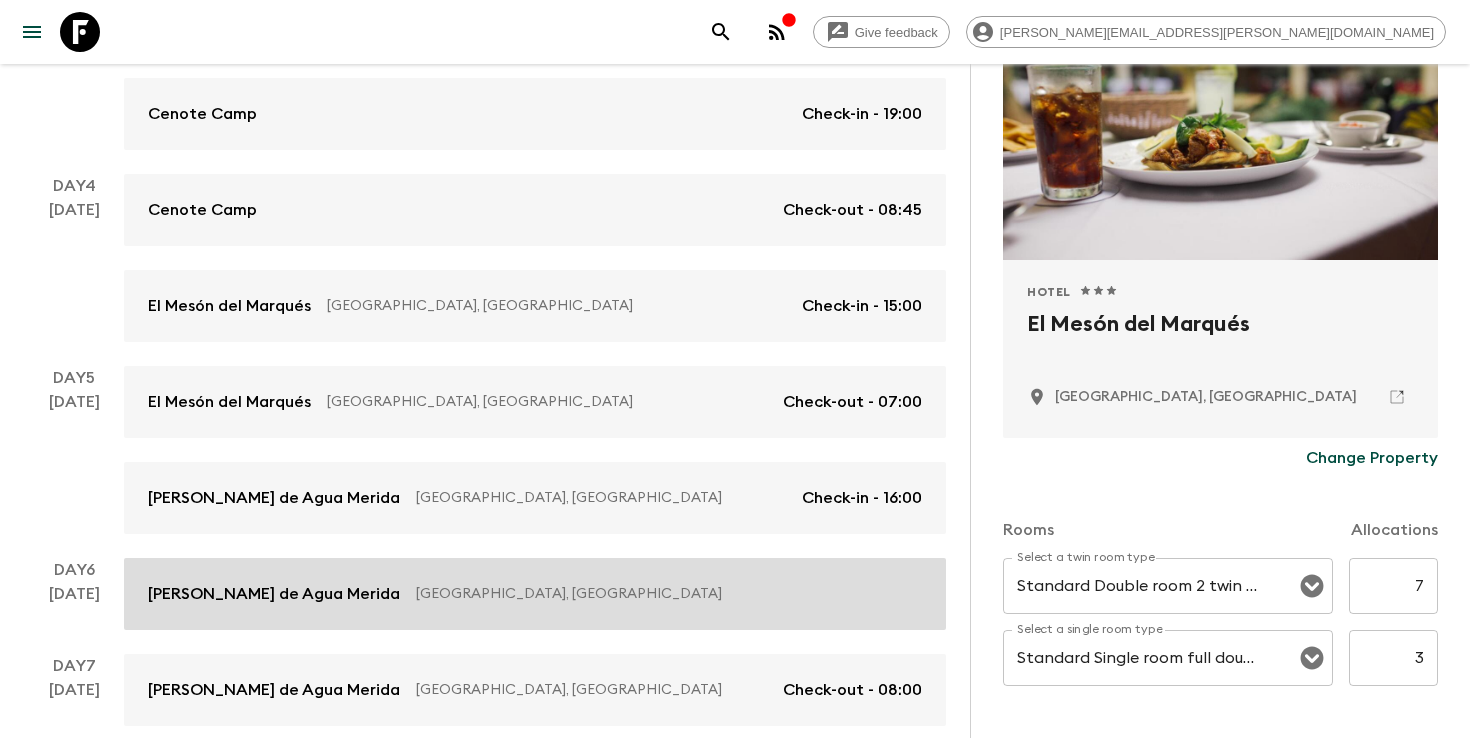 click on "[PERSON_NAME] de Agua [PERSON_NAME], [GEOGRAPHIC_DATA]" at bounding box center (535, 594) 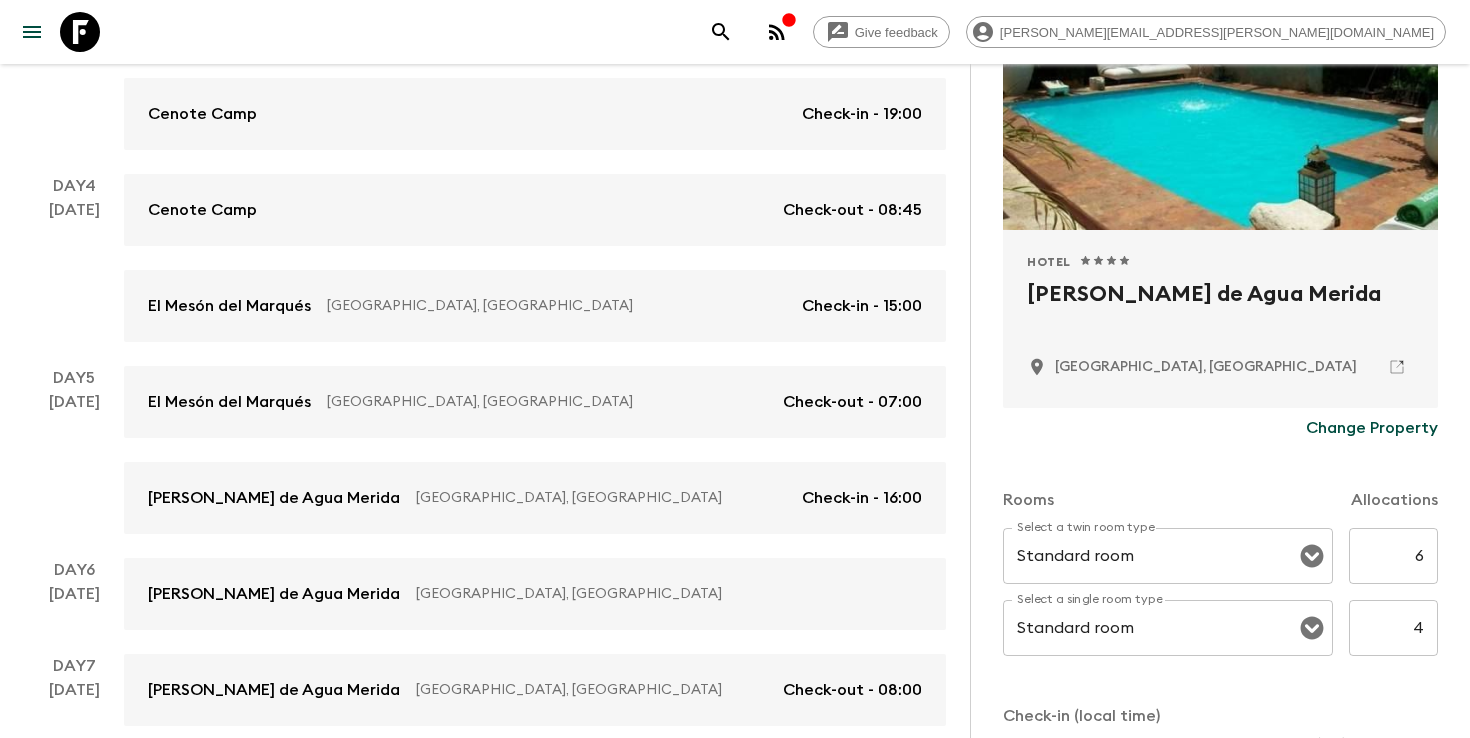 scroll, scrollTop: 262, scrollLeft: 0, axis: vertical 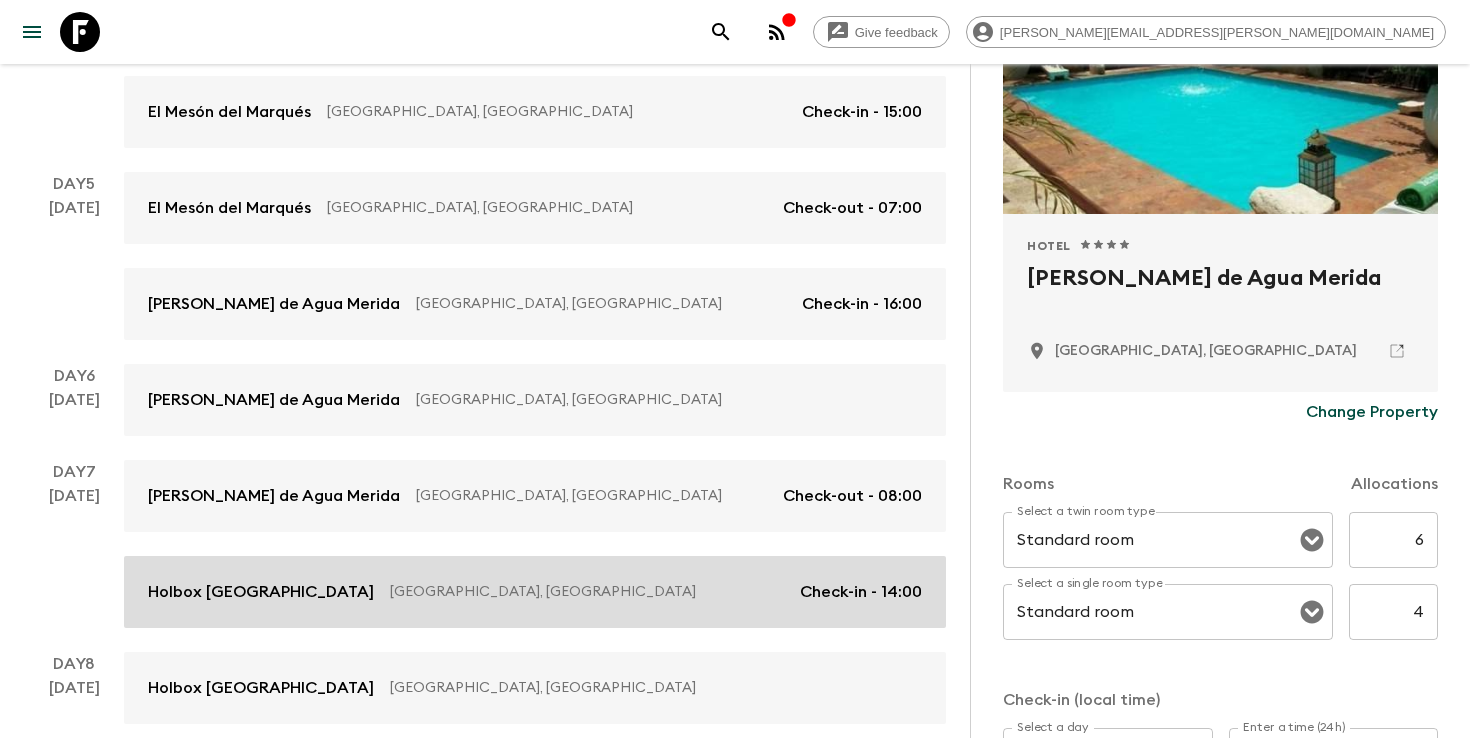 click on "[GEOGRAPHIC_DATA], [GEOGRAPHIC_DATA]" at bounding box center (587, 592) 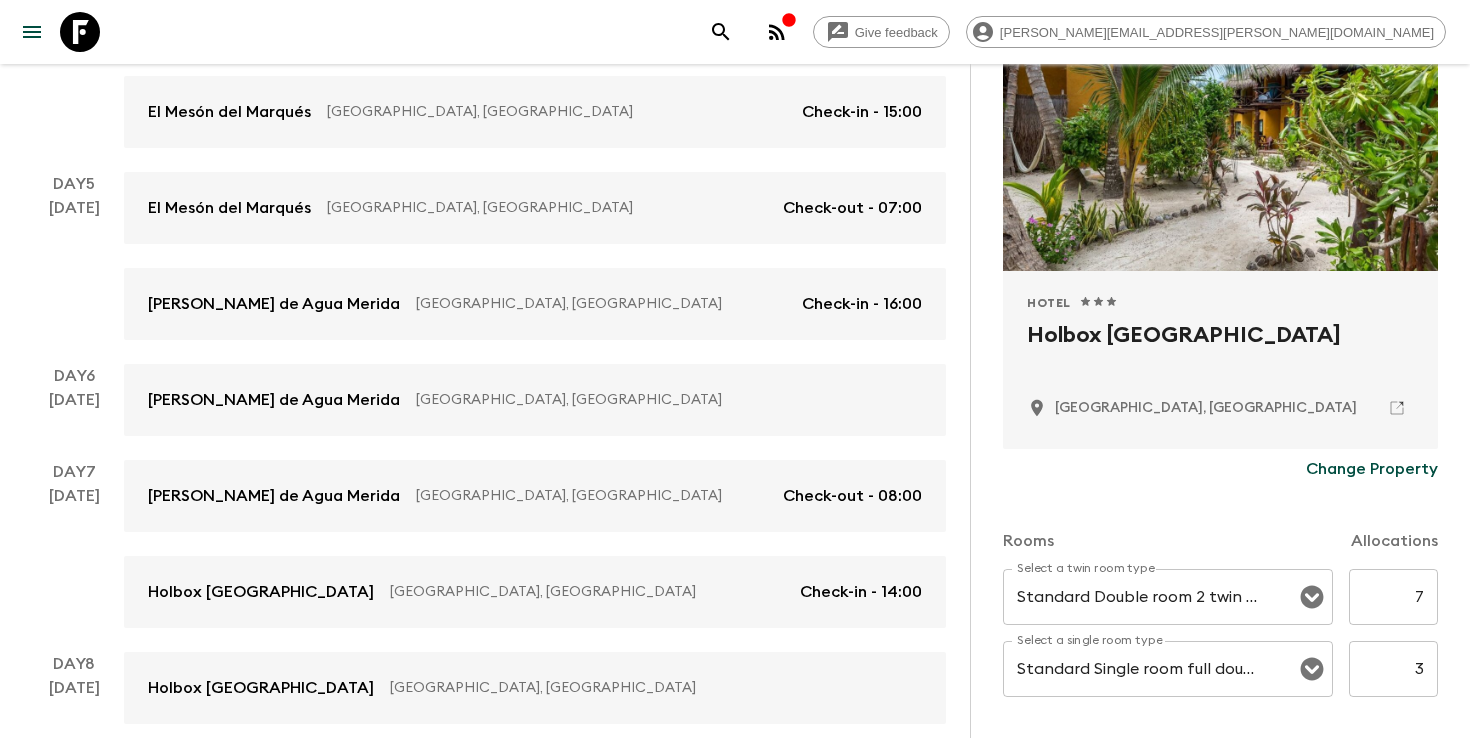 scroll, scrollTop: 272, scrollLeft: 0, axis: vertical 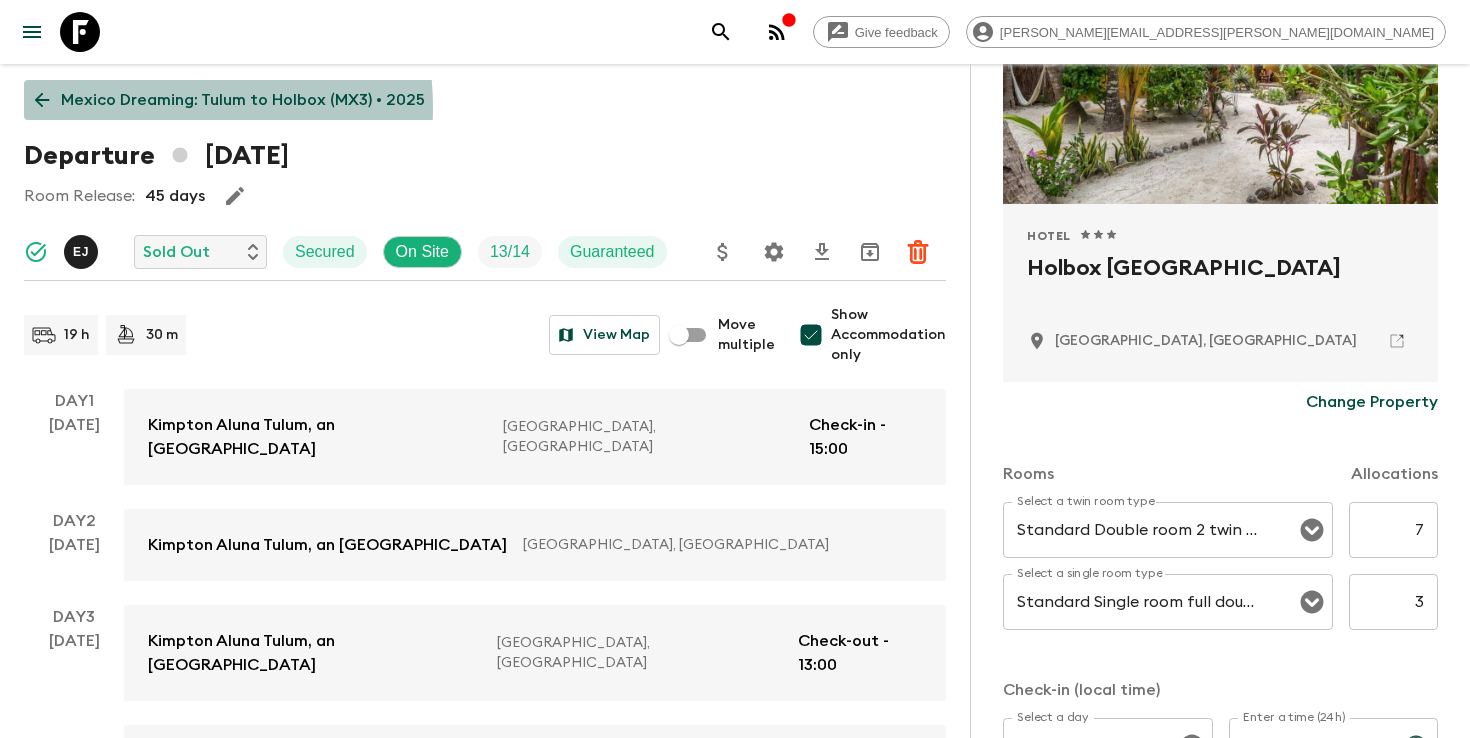 click on "Mexico Dreaming: Tulum to Holbox (MX3) • 2025" at bounding box center [243, 100] 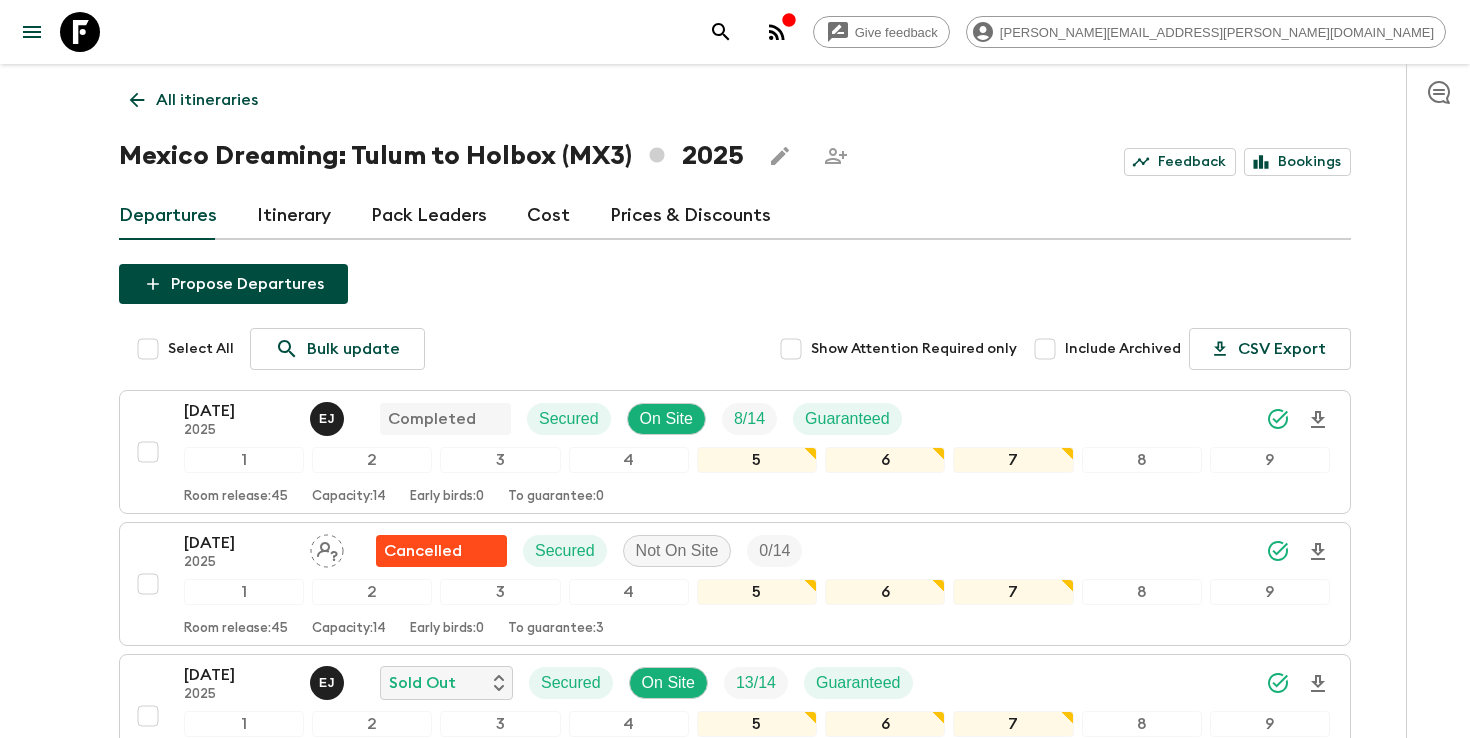 click on "All itineraries" at bounding box center [207, 100] 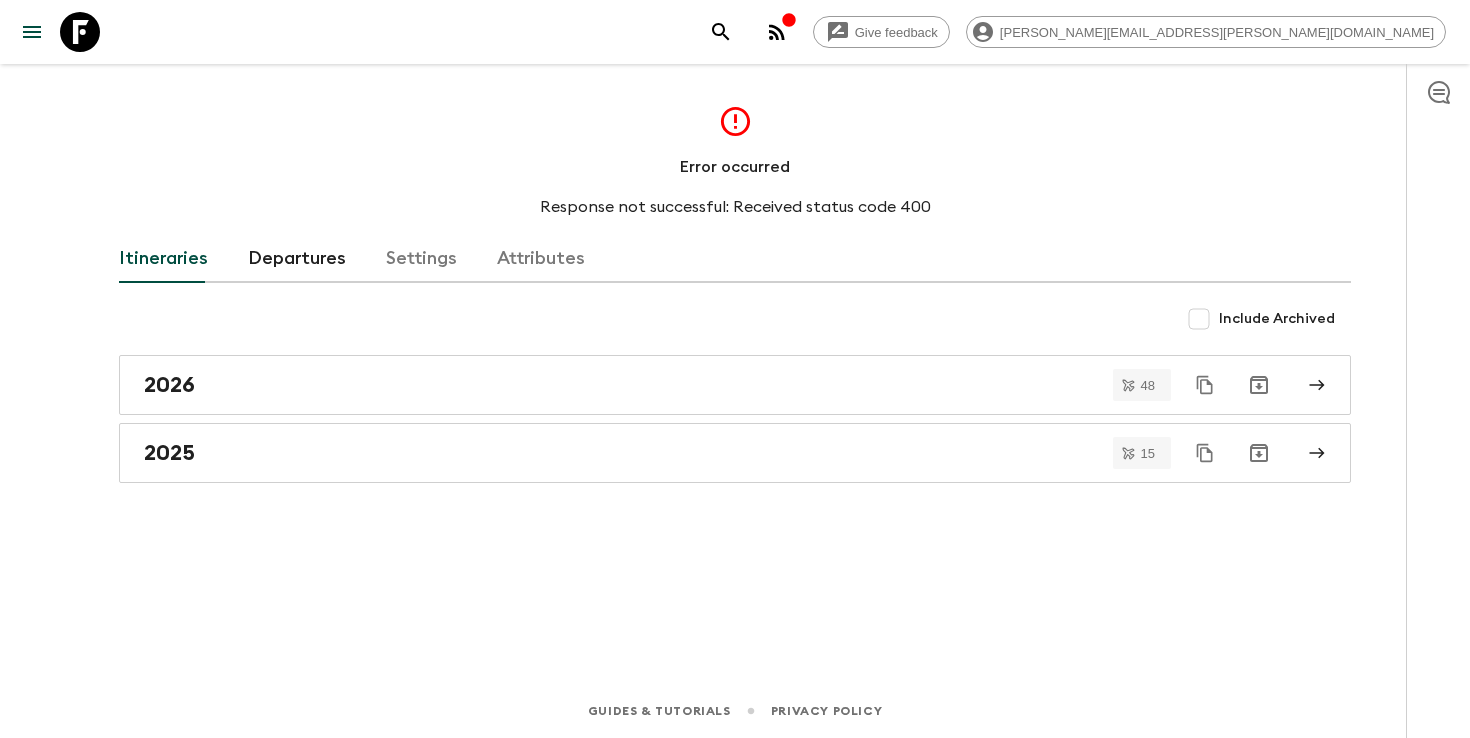 click 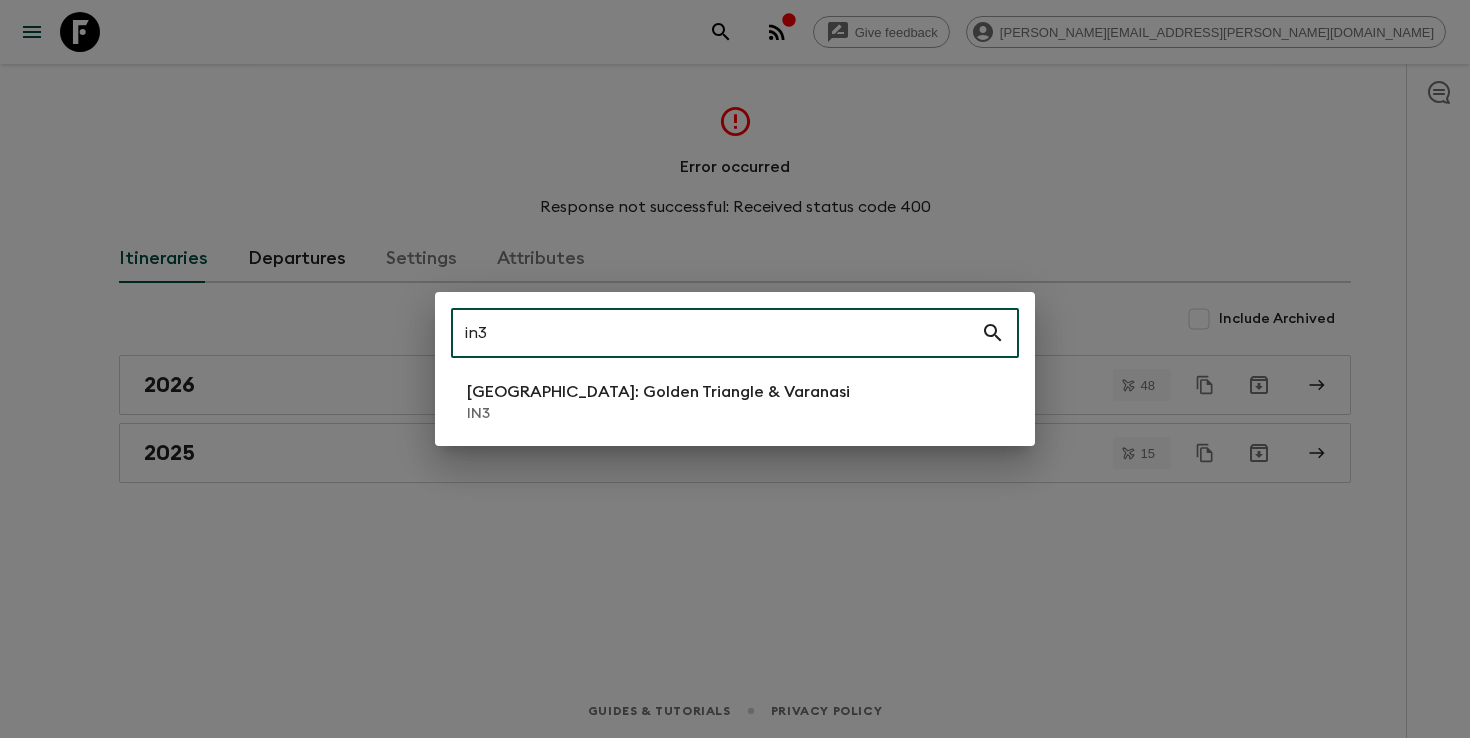 type on "in3" 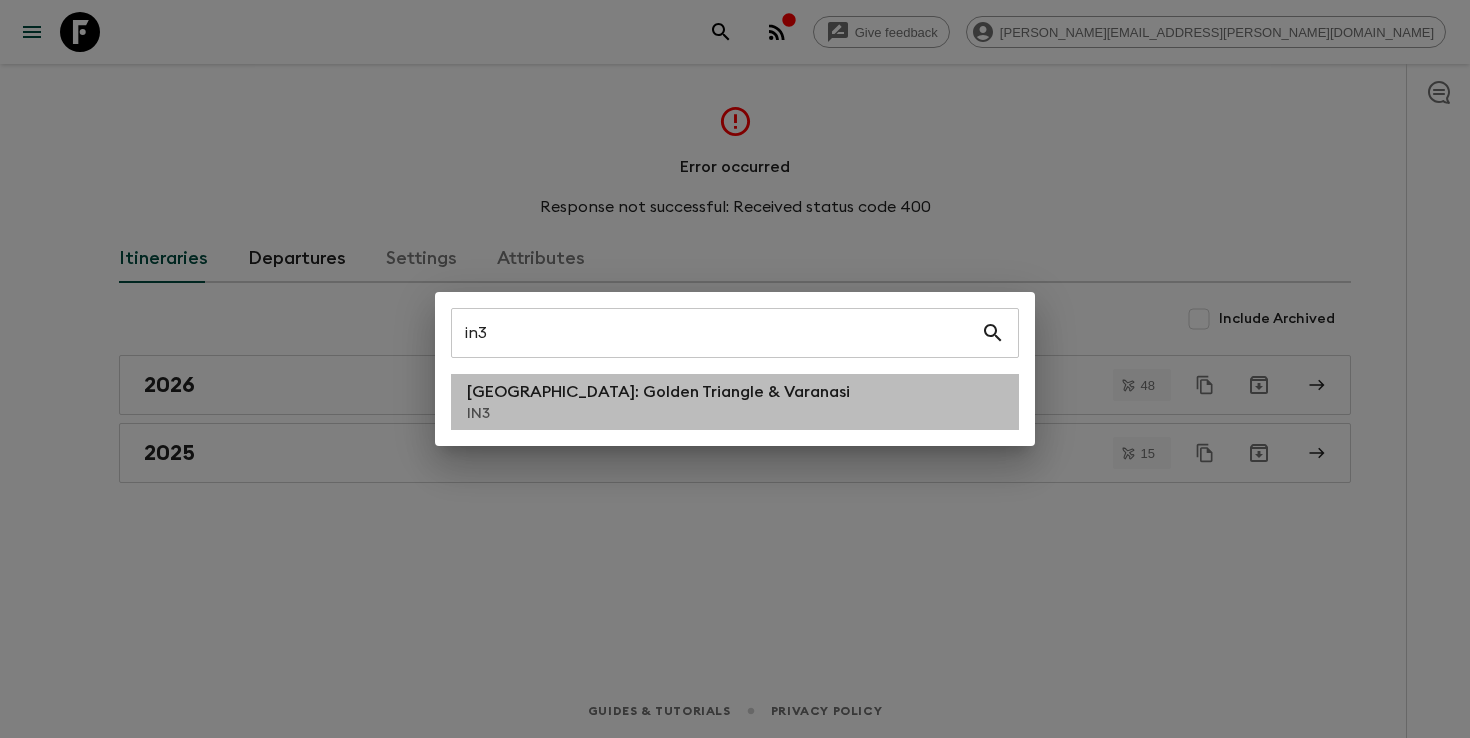 click on "[GEOGRAPHIC_DATA]: Golden Triangle & Varanasi" at bounding box center [658, 392] 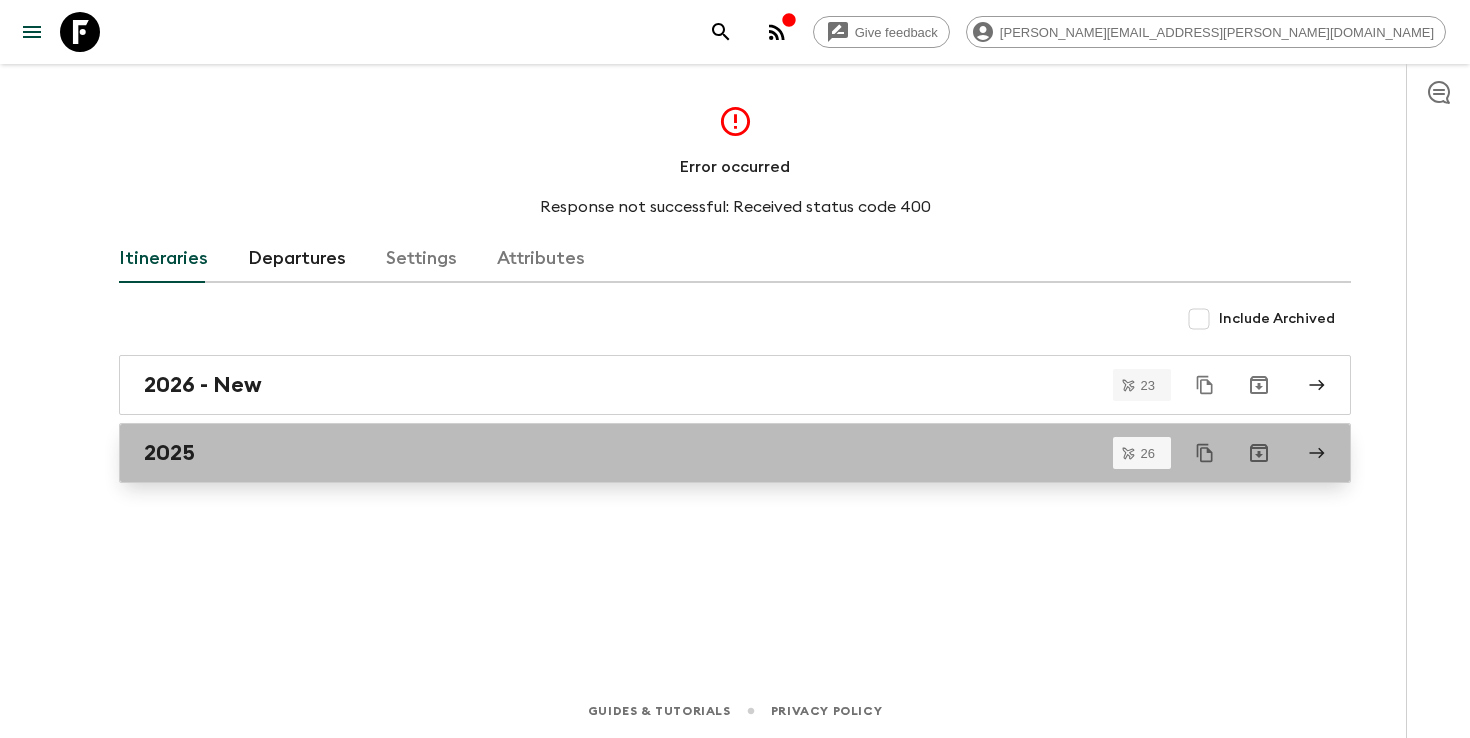 click on "2025" at bounding box center [169, 453] 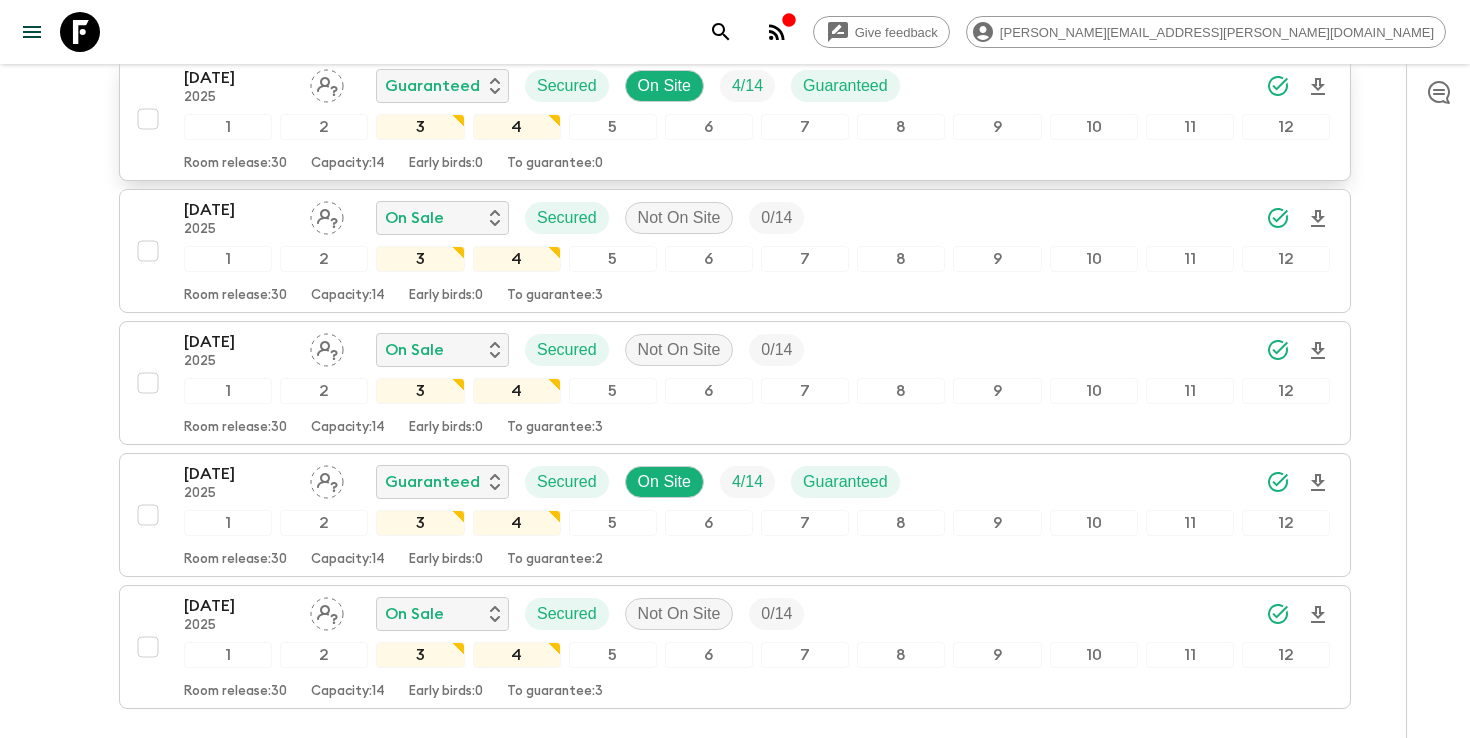 scroll, scrollTop: 3159, scrollLeft: 0, axis: vertical 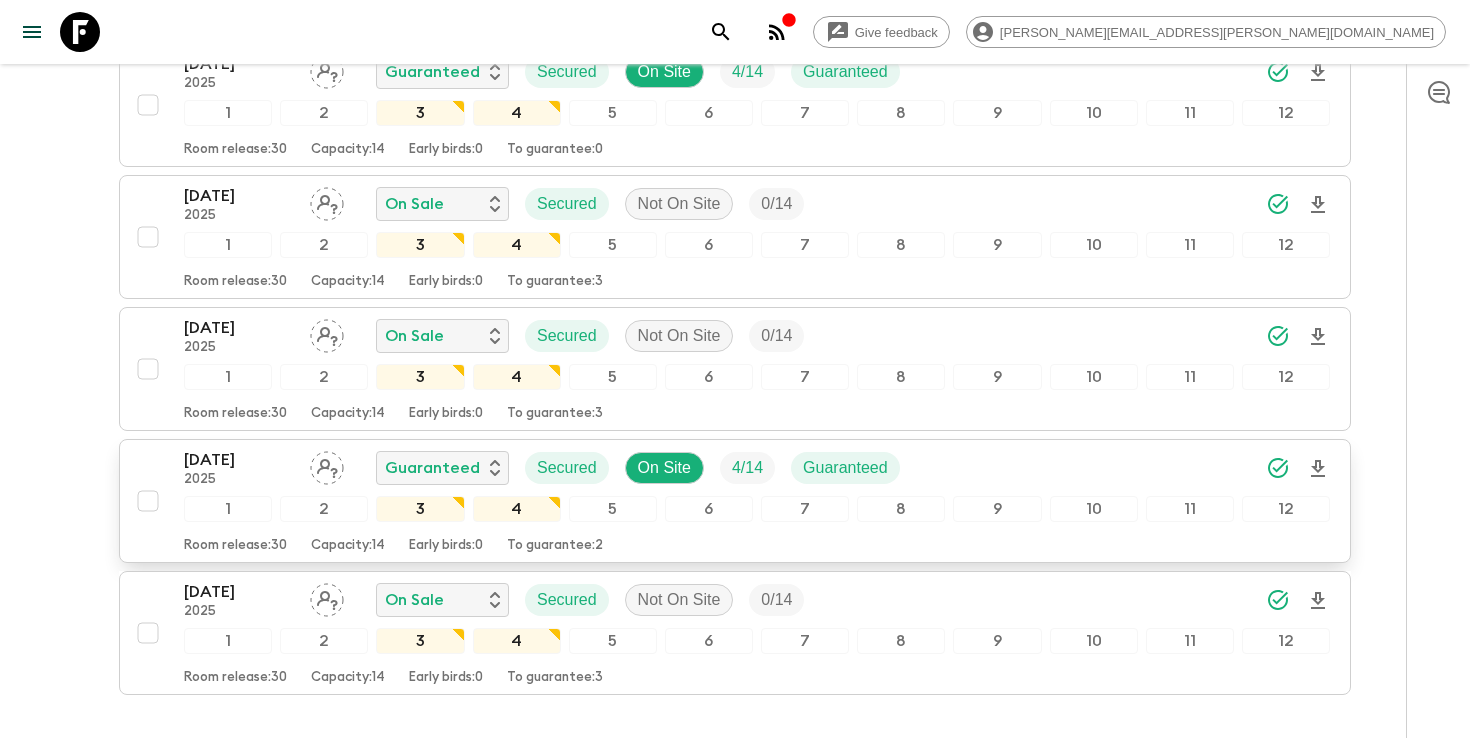 click 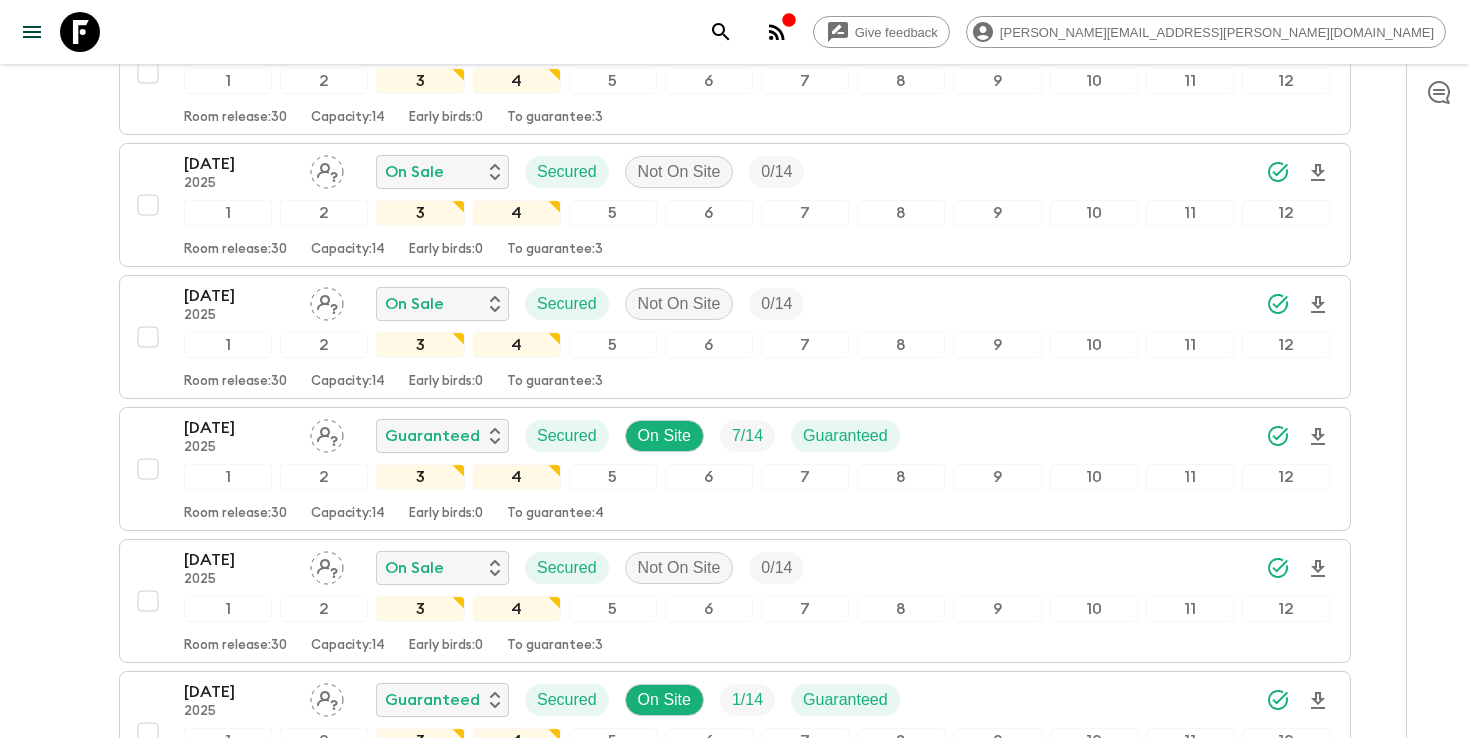 scroll, scrollTop: 1821, scrollLeft: 0, axis: vertical 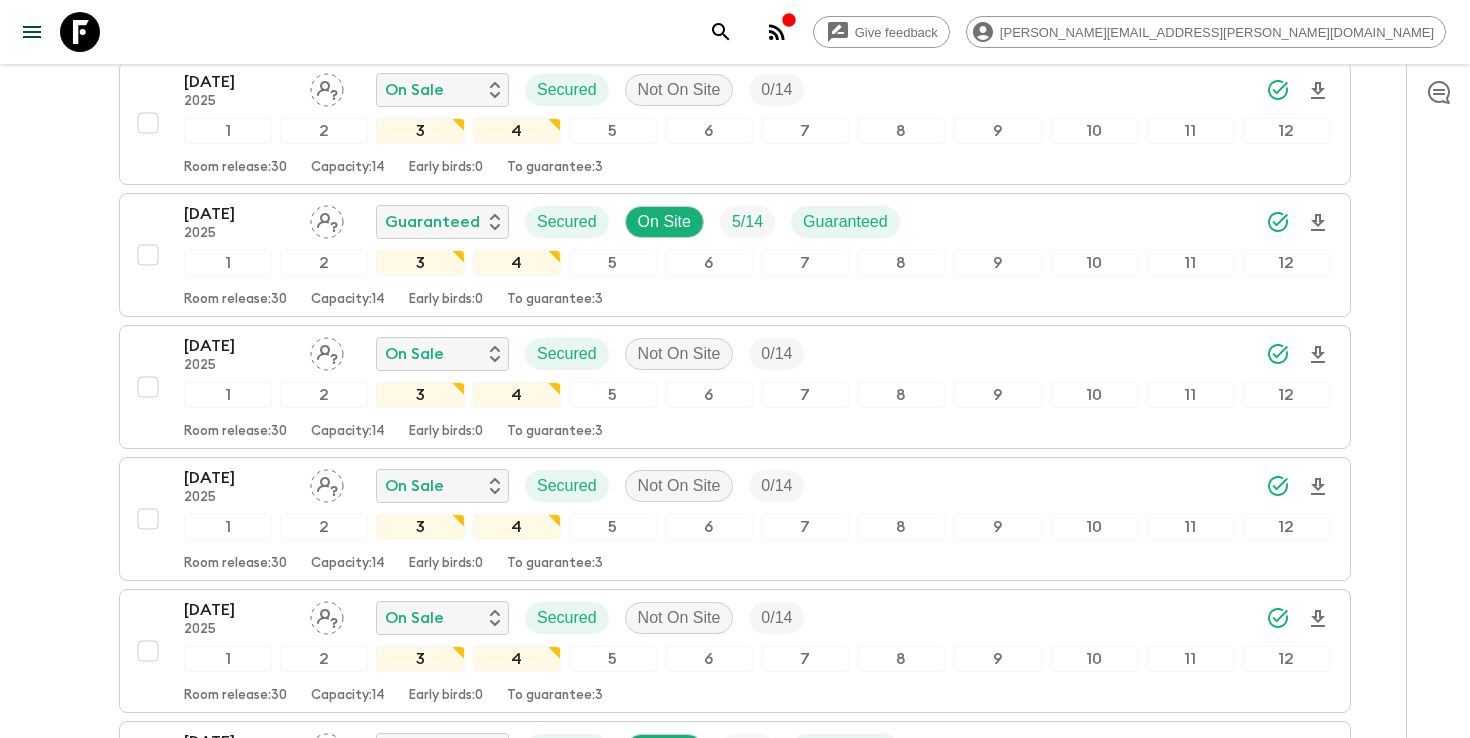 click at bounding box center (721, 32) 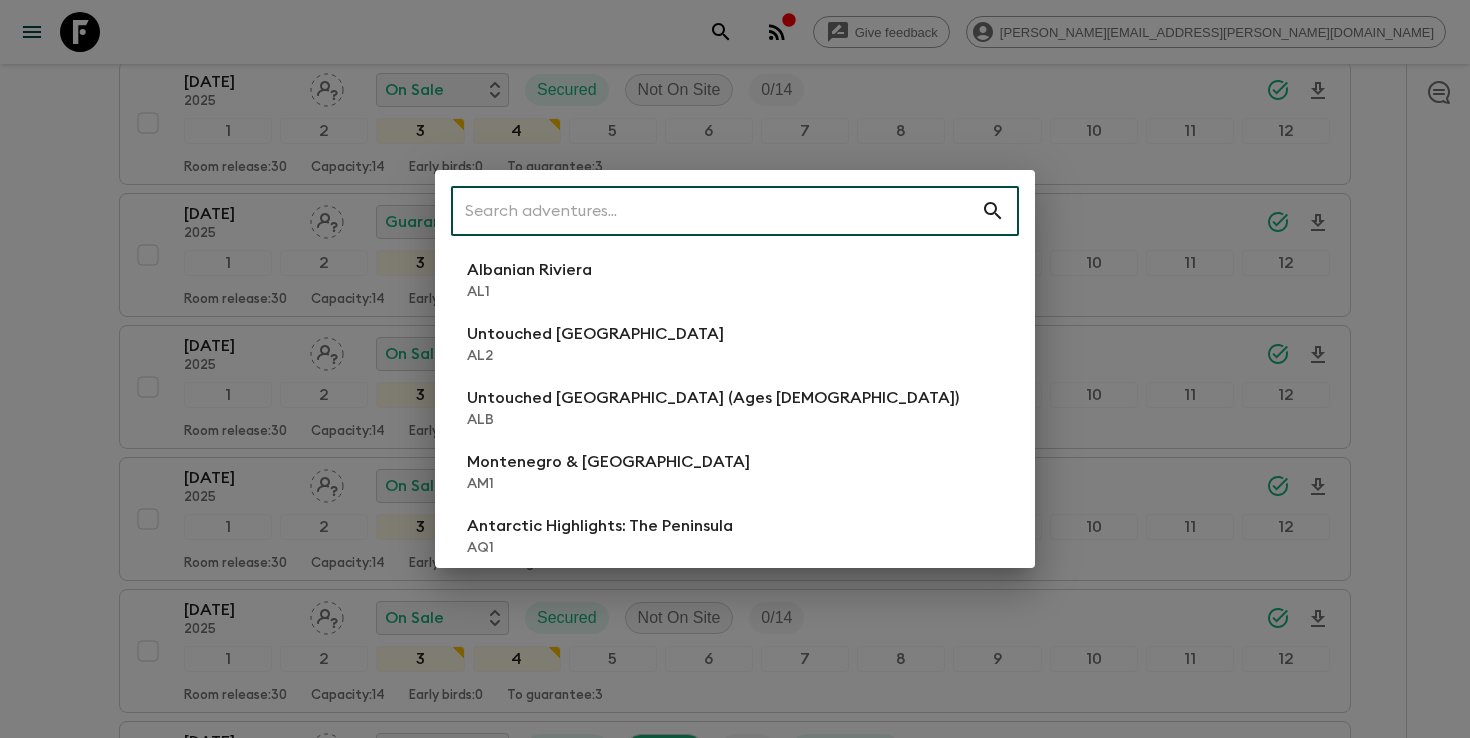 click at bounding box center (716, 211) 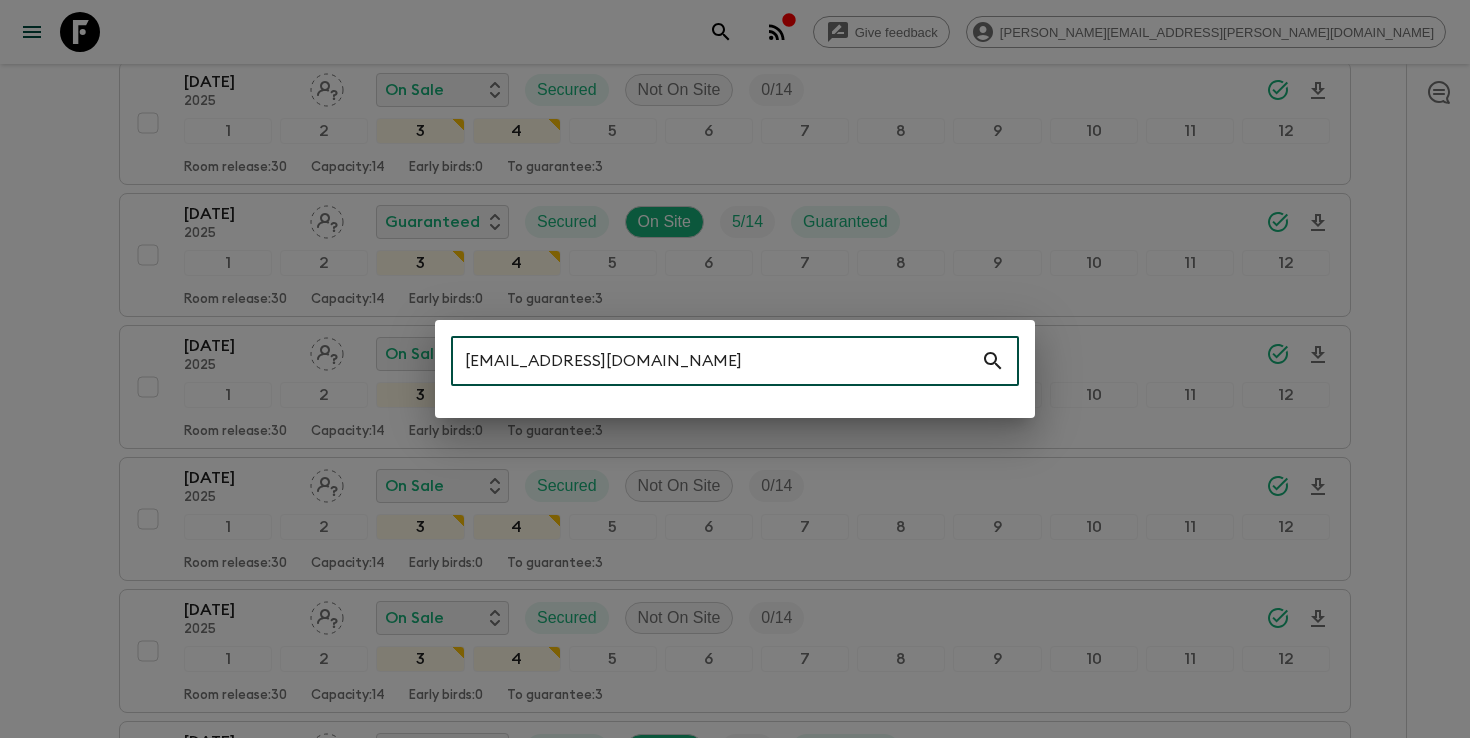 click on "[EMAIL_ADDRESS][DOMAIN_NAME]" at bounding box center (716, 361) 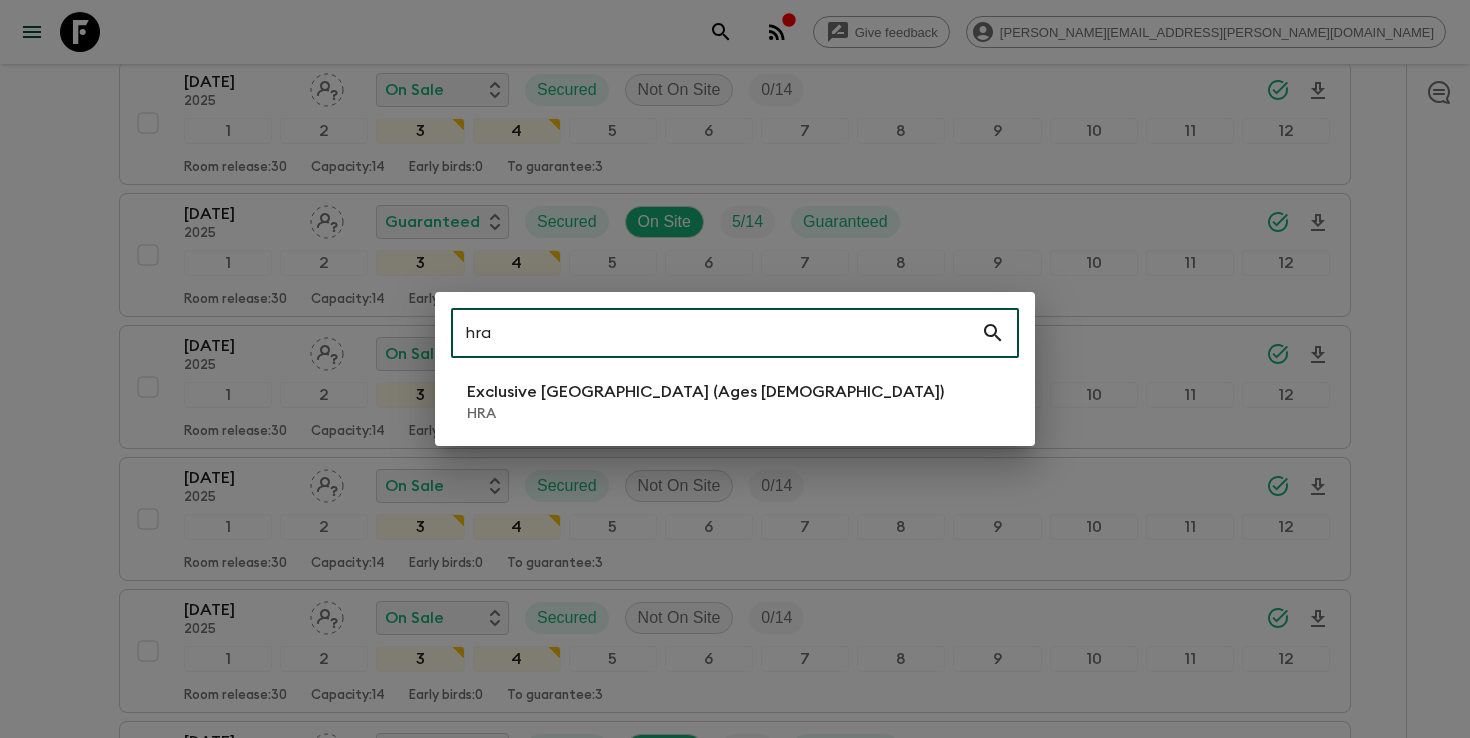 type on "hra" 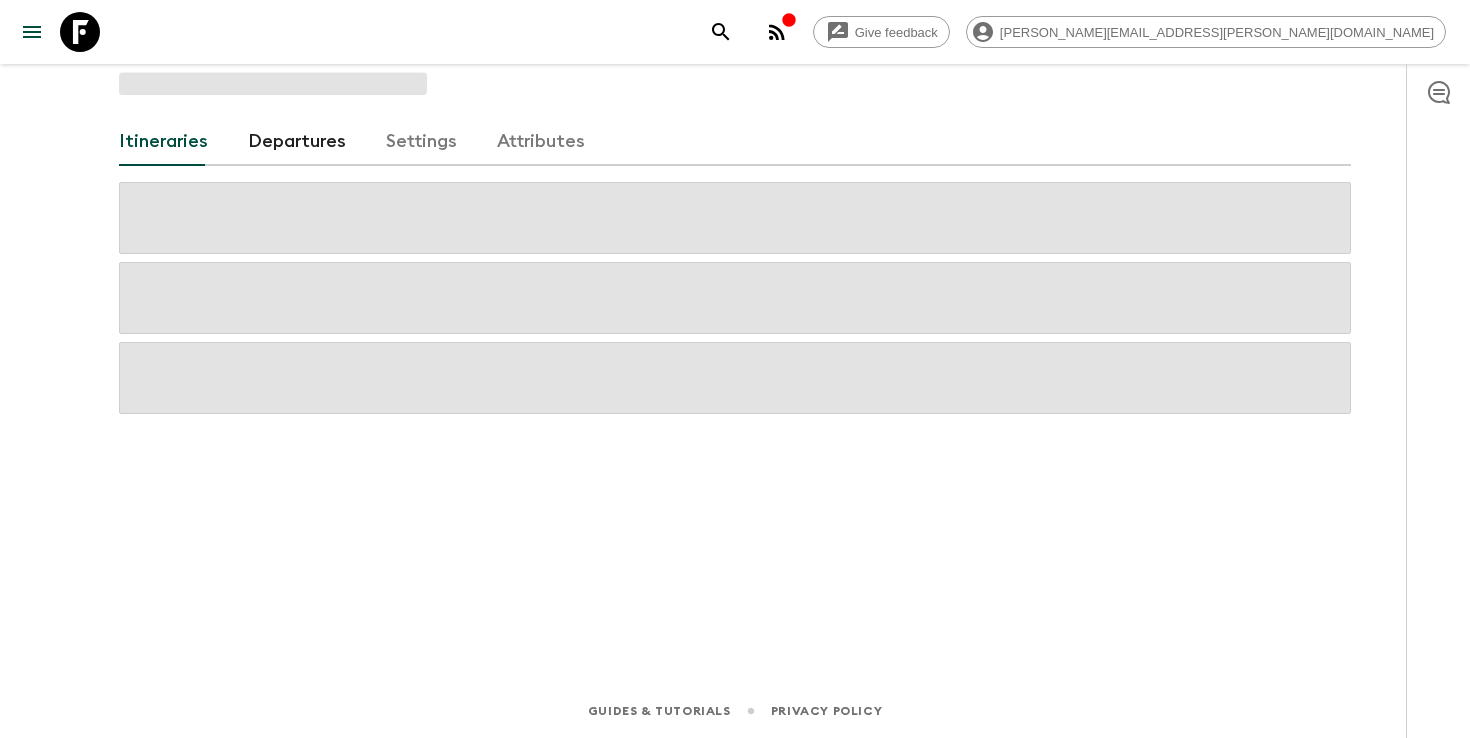 scroll, scrollTop: 0, scrollLeft: 0, axis: both 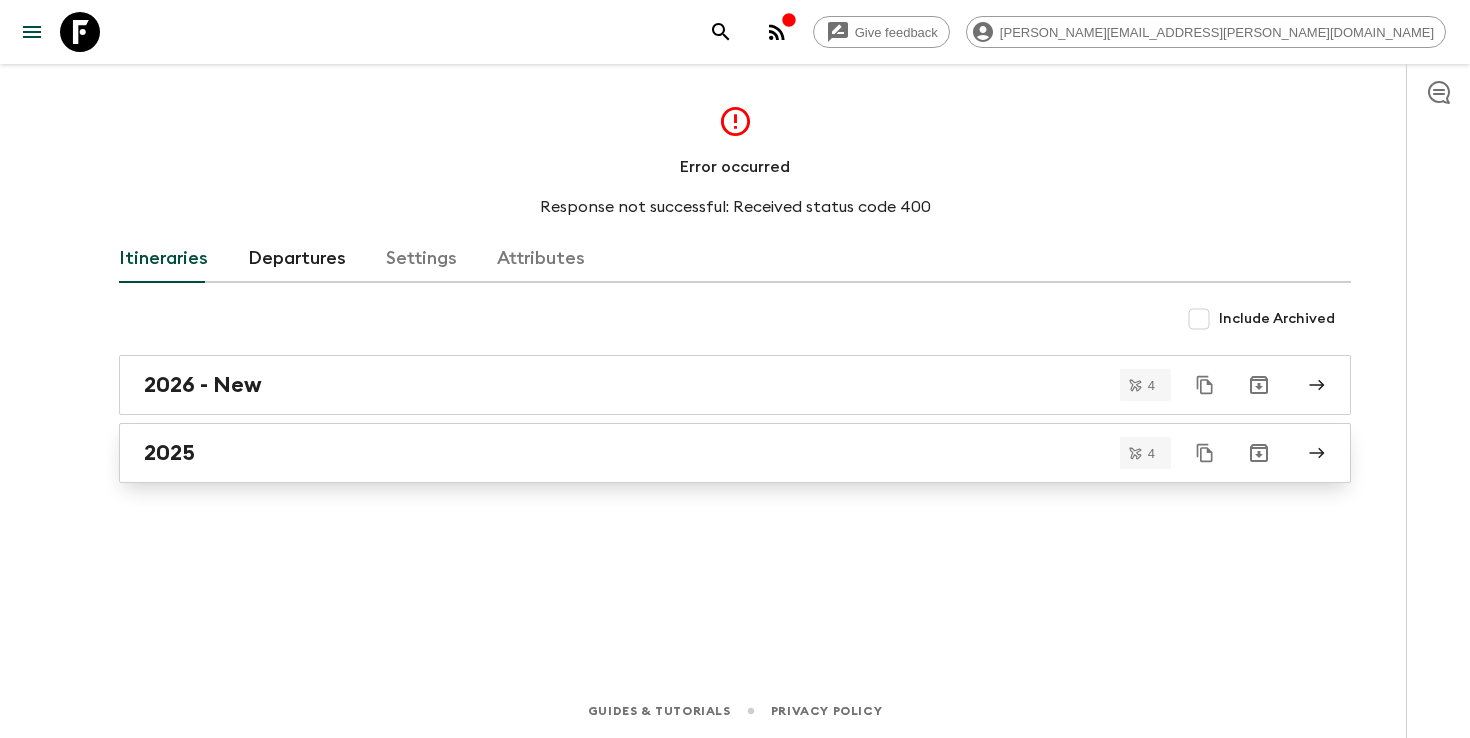 click on "2025" at bounding box center [716, 453] 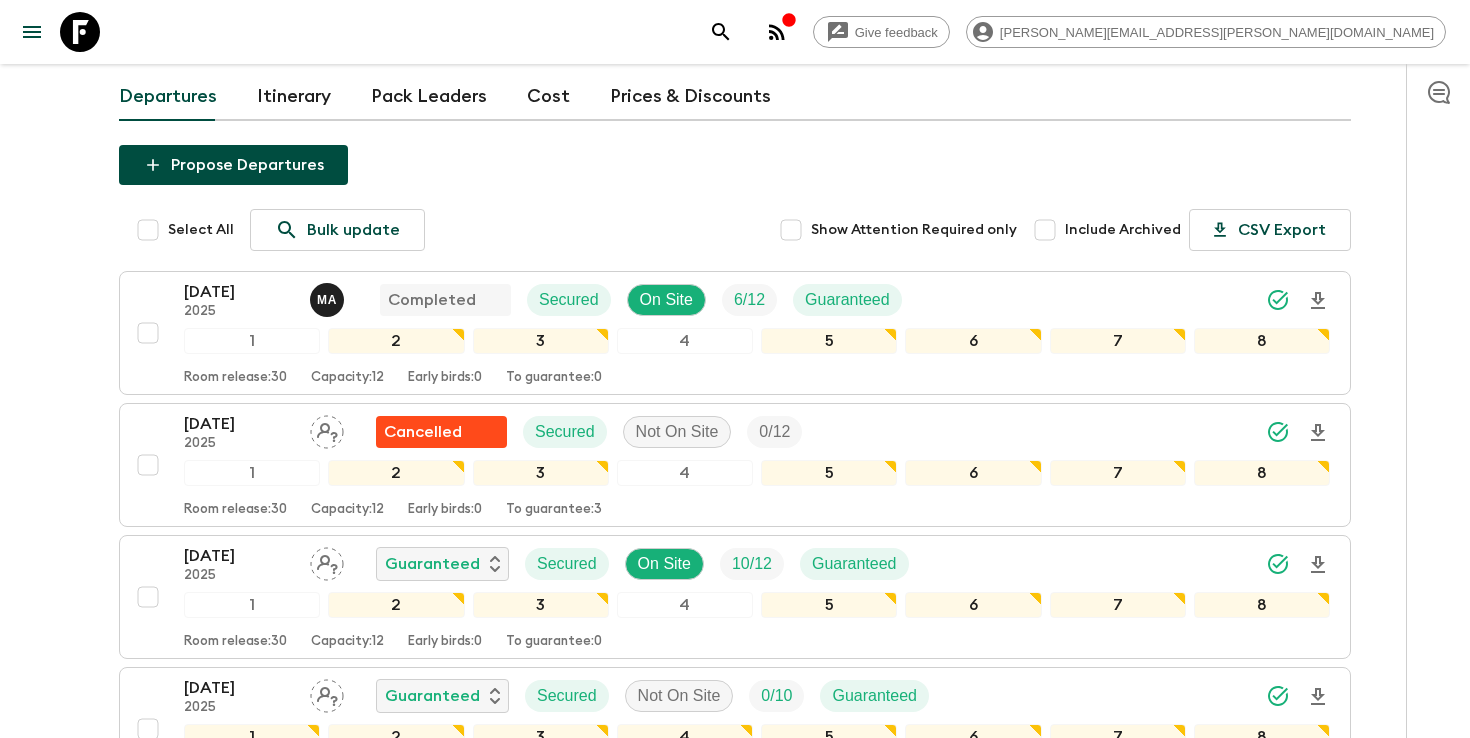 scroll, scrollTop: 354, scrollLeft: 0, axis: vertical 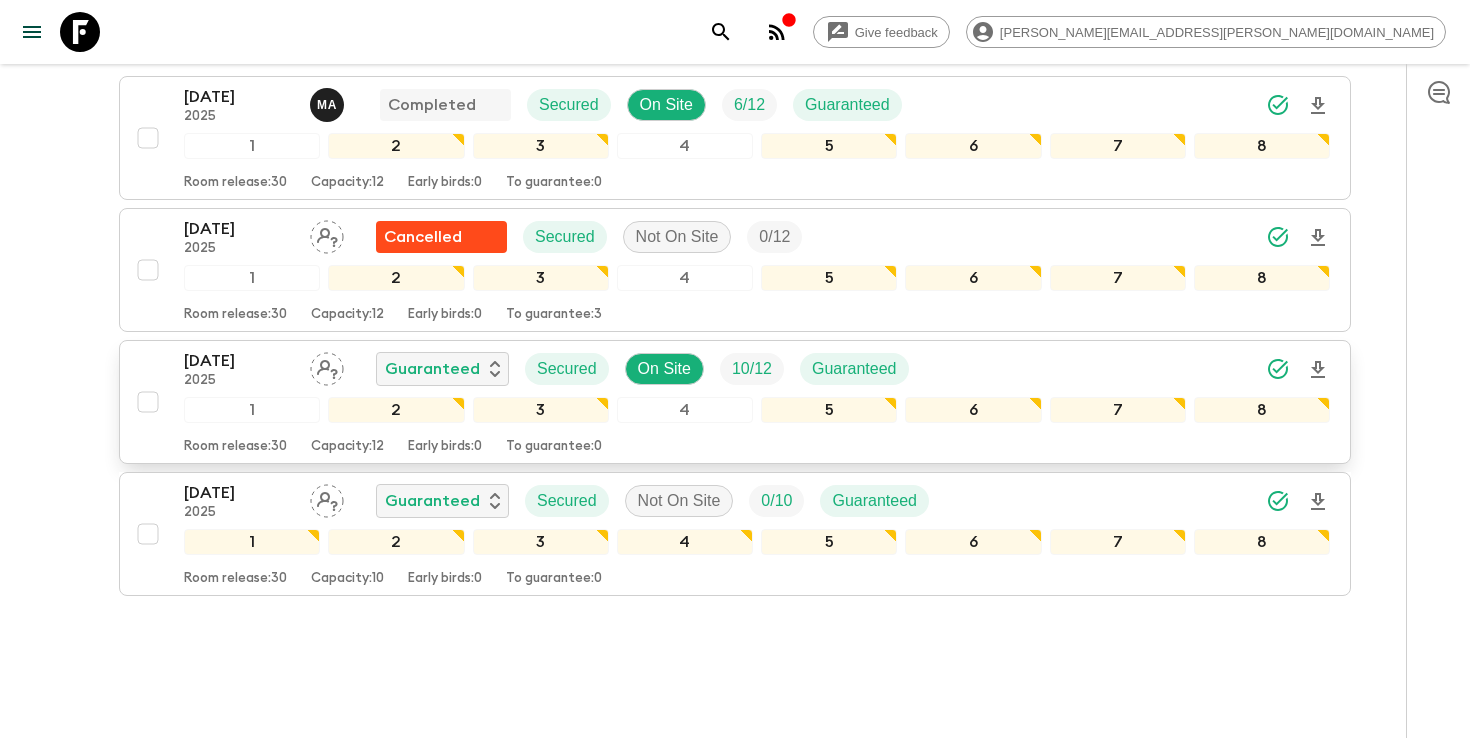 click on "[DATE] 2025 Guaranteed Secured On Site 10 / 12 Guaranteed" at bounding box center (757, 369) 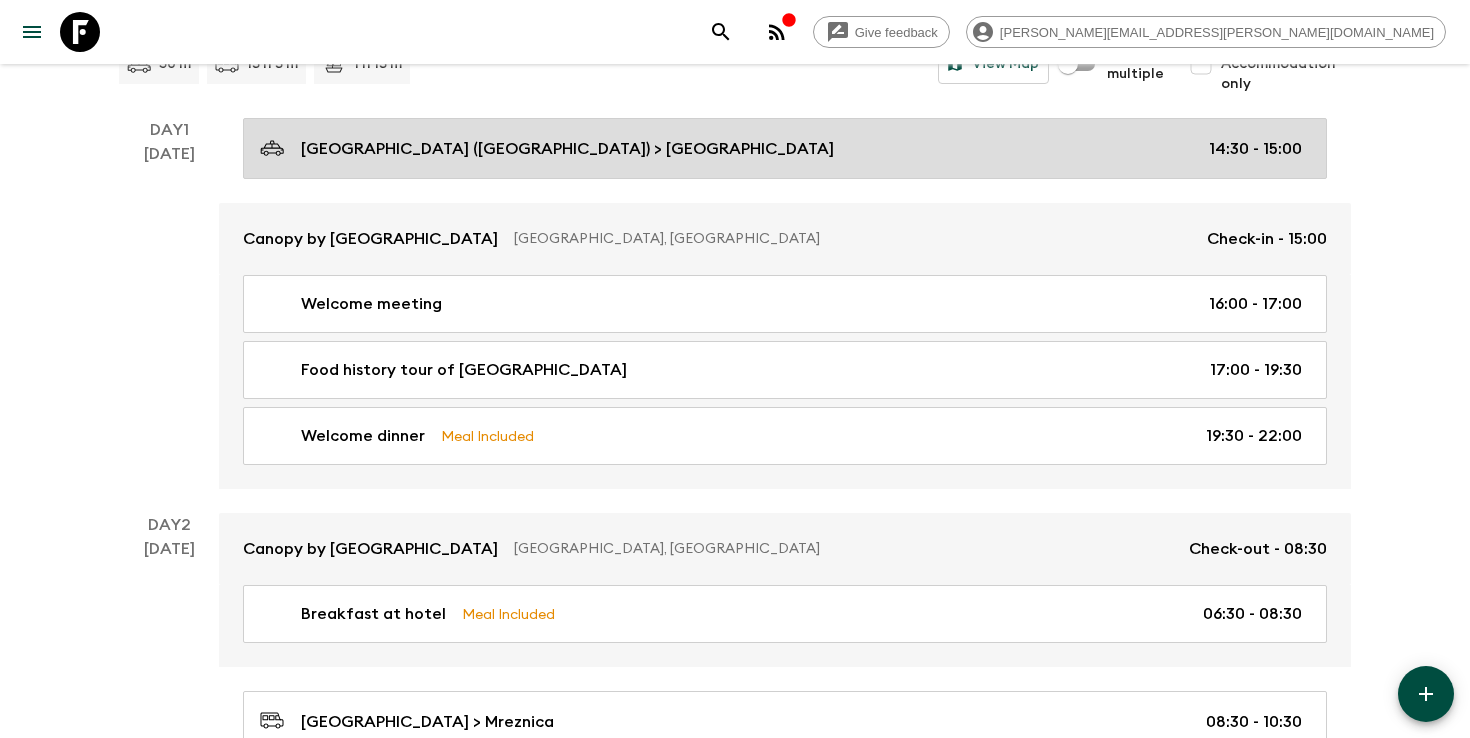 scroll, scrollTop: 284, scrollLeft: 0, axis: vertical 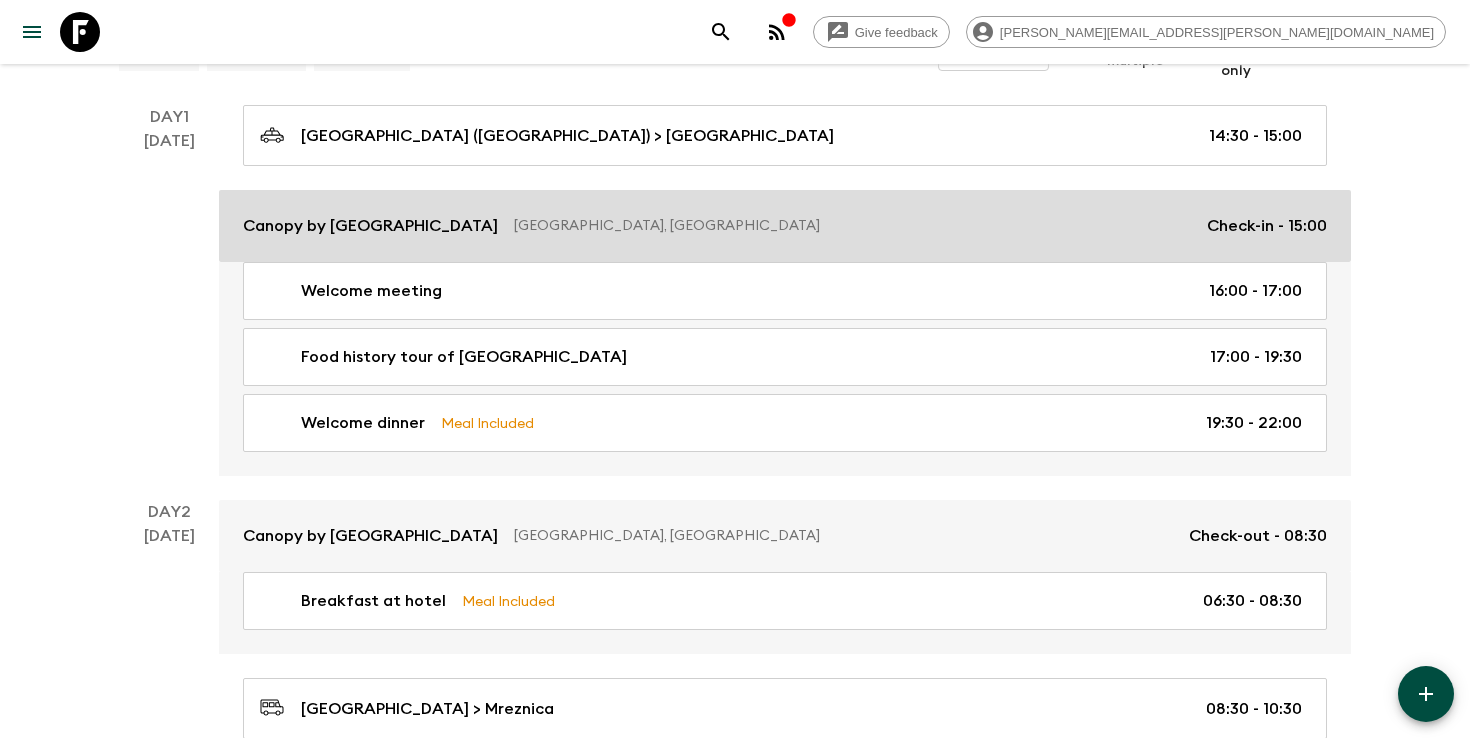 click on "[GEOGRAPHIC_DATA], [GEOGRAPHIC_DATA]" at bounding box center [852, 226] 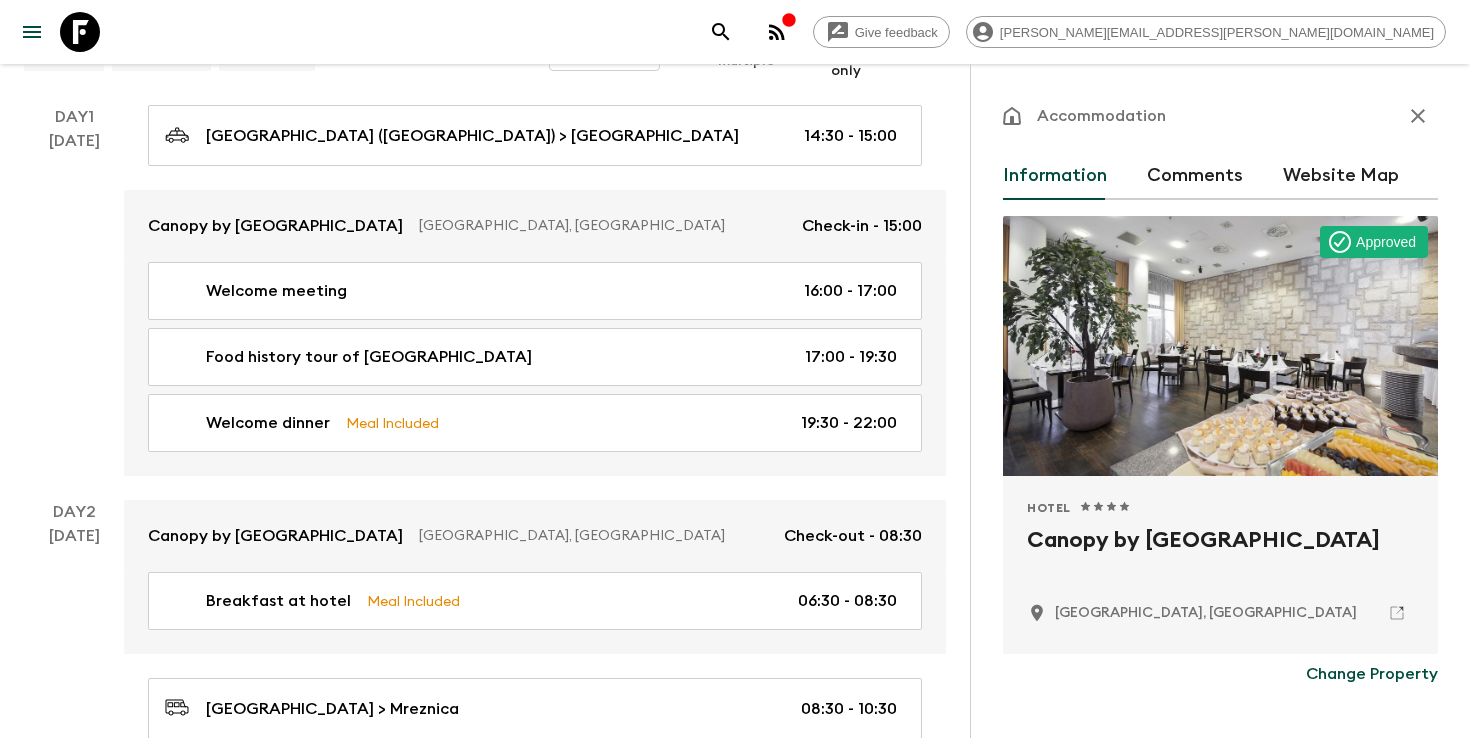 click on "Canopy by [GEOGRAPHIC_DATA]" at bounding box center [1220, 556] 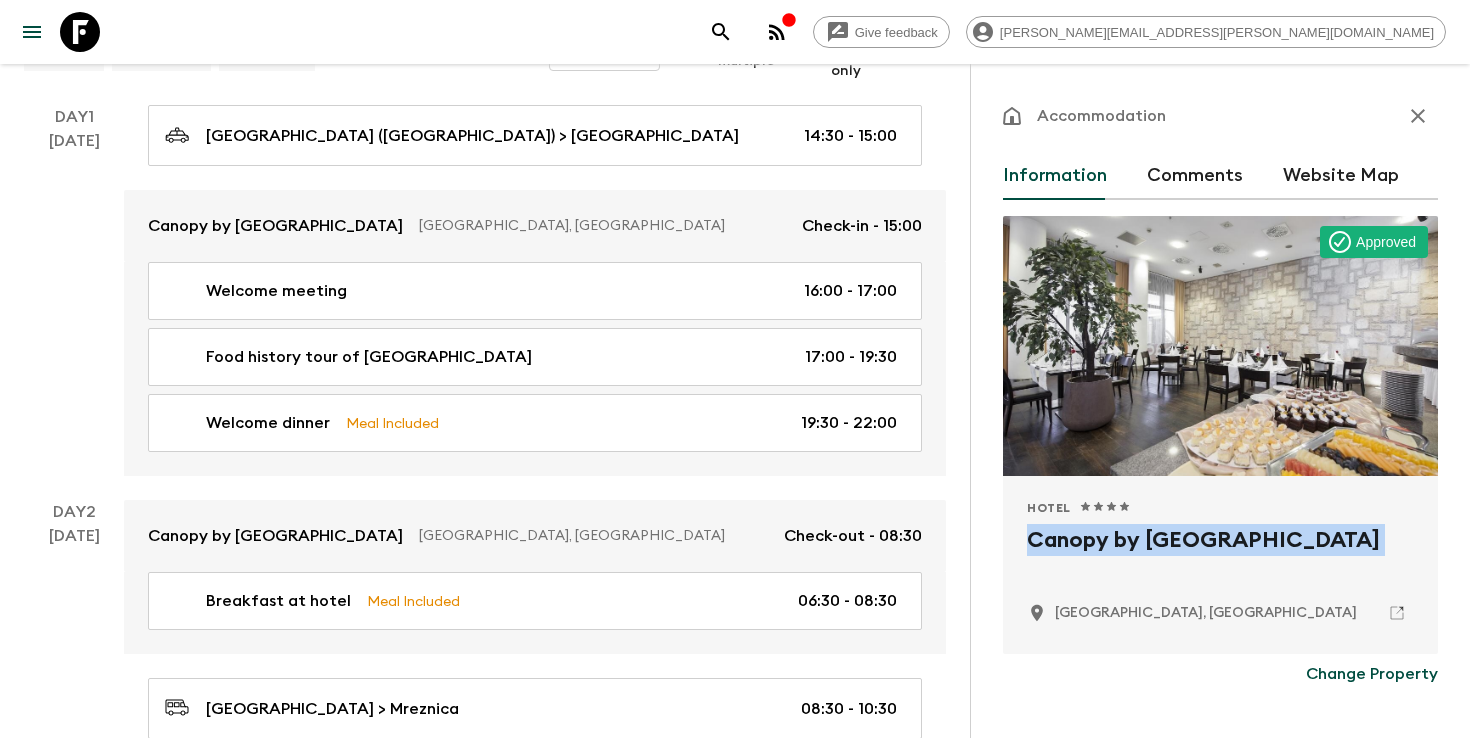 click on "Canopy by [GEOGRAPHIC_DATA]" at bounding box center [1220, 556] 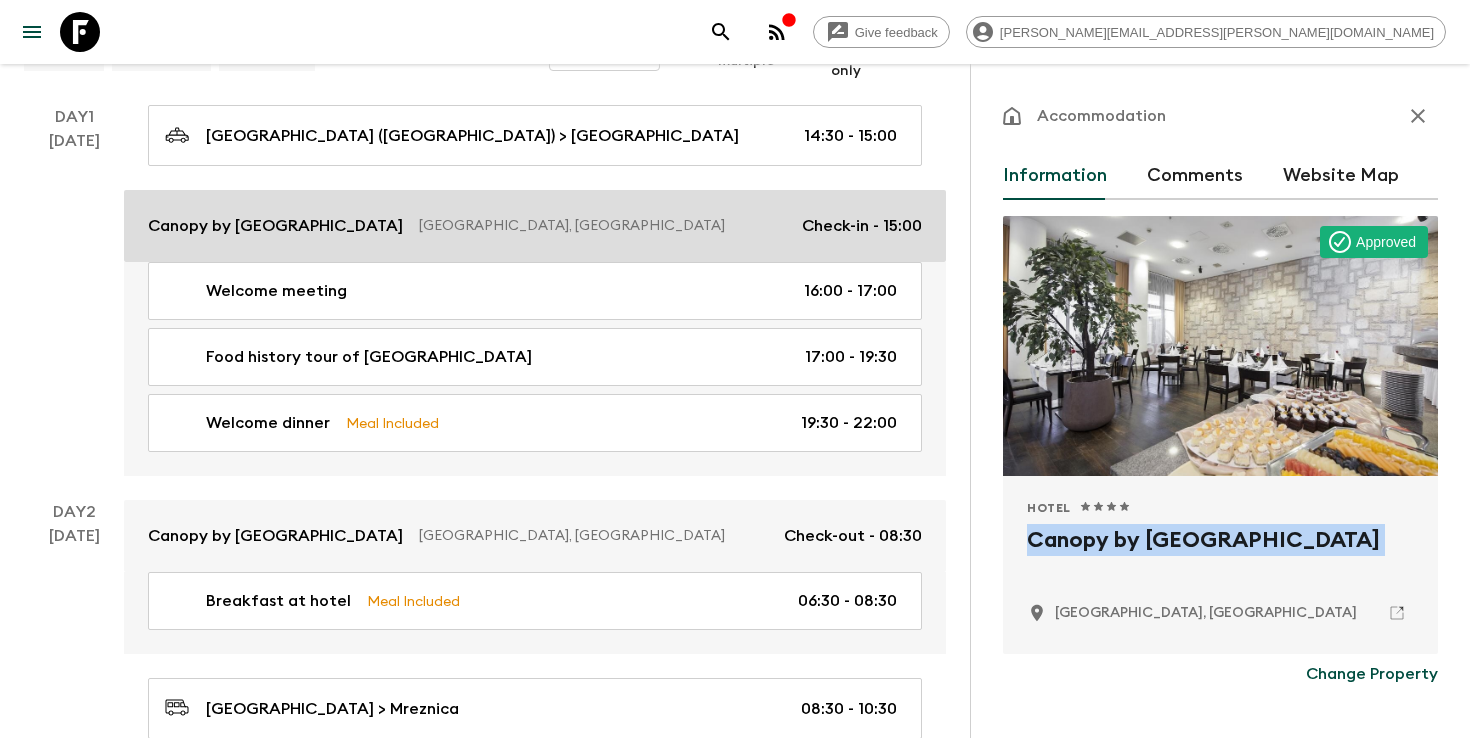 scroll, scrollTop: 0, scrollLeft: 0, axis: both 